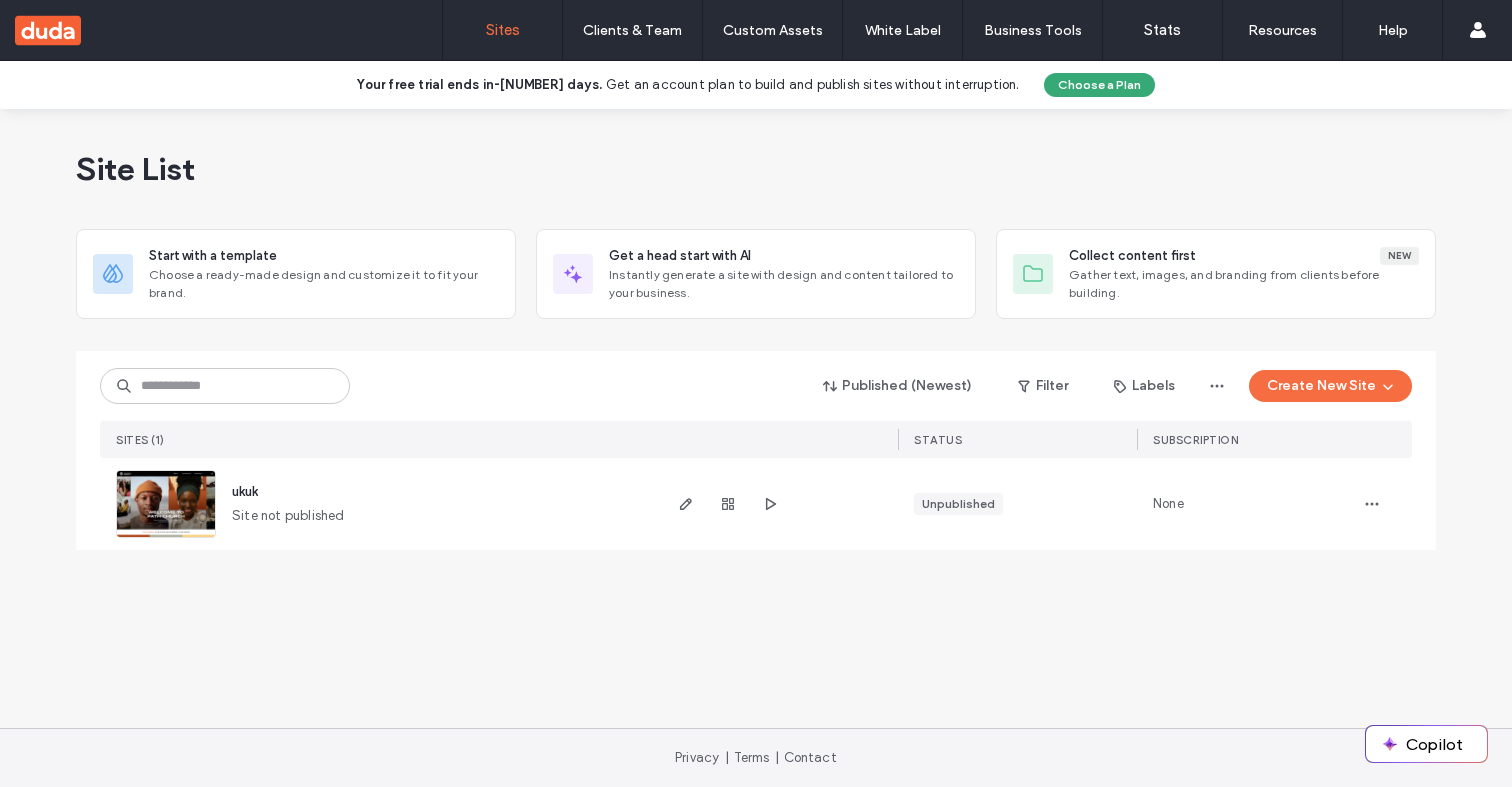 scroll, scrollTop: 0, scrollLeft: 0, axis: both 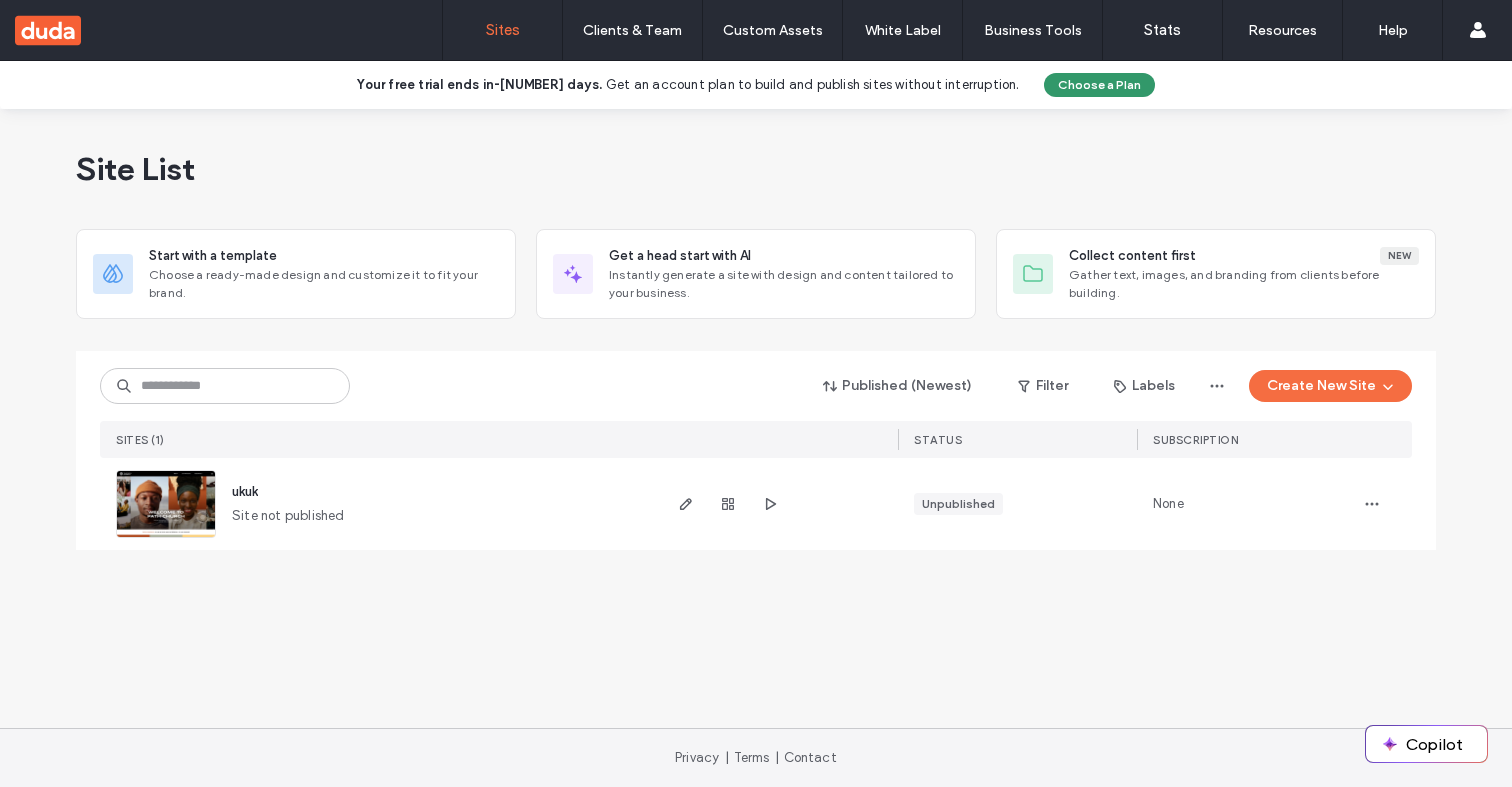 click on "Choose a Plan" at bounding box center [1099, 85] 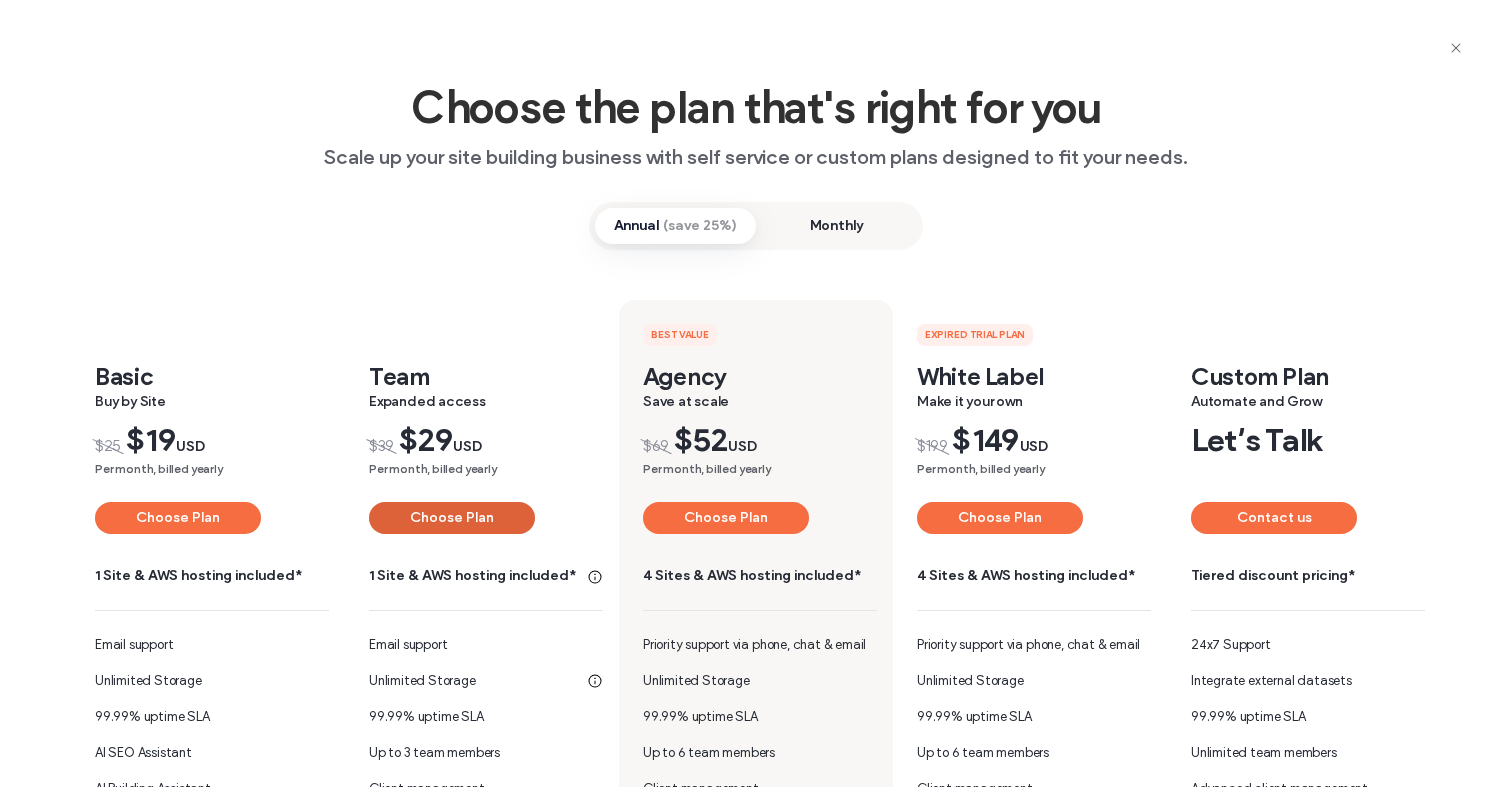 click on "Choose Plan" at bounding box center [452, 518] 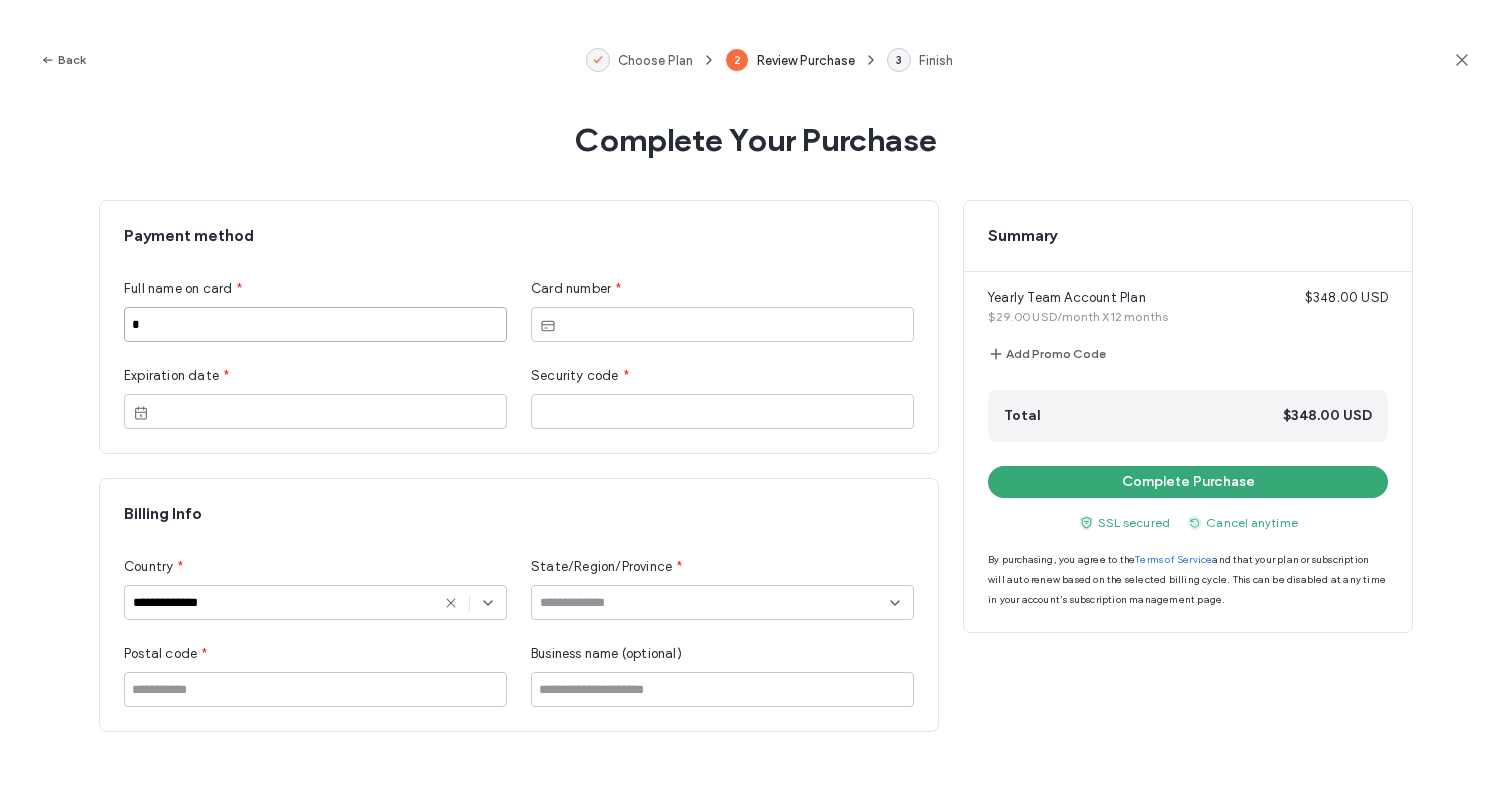 click on "*" at bounding box center [315, 324] 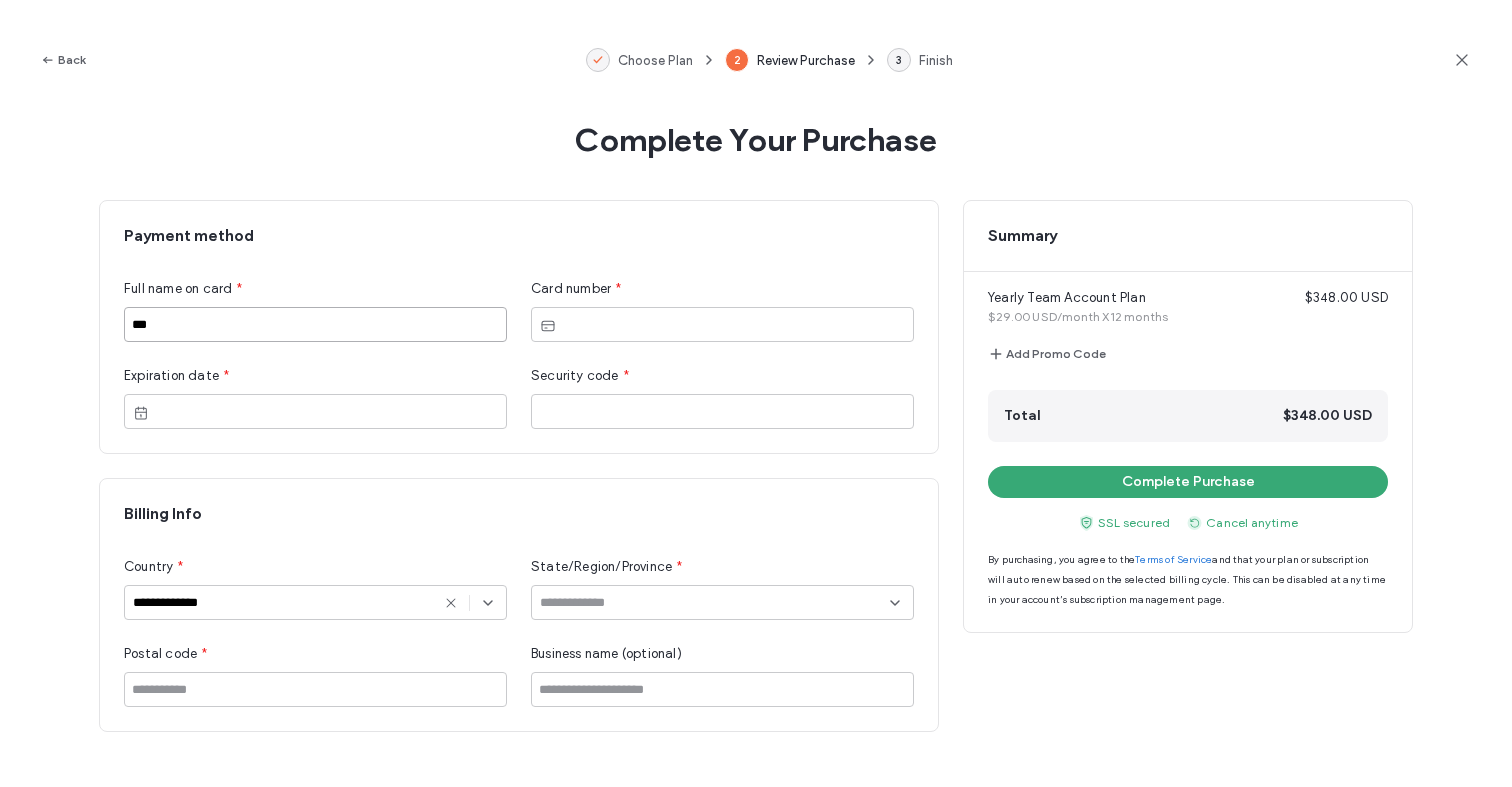 type on "***" 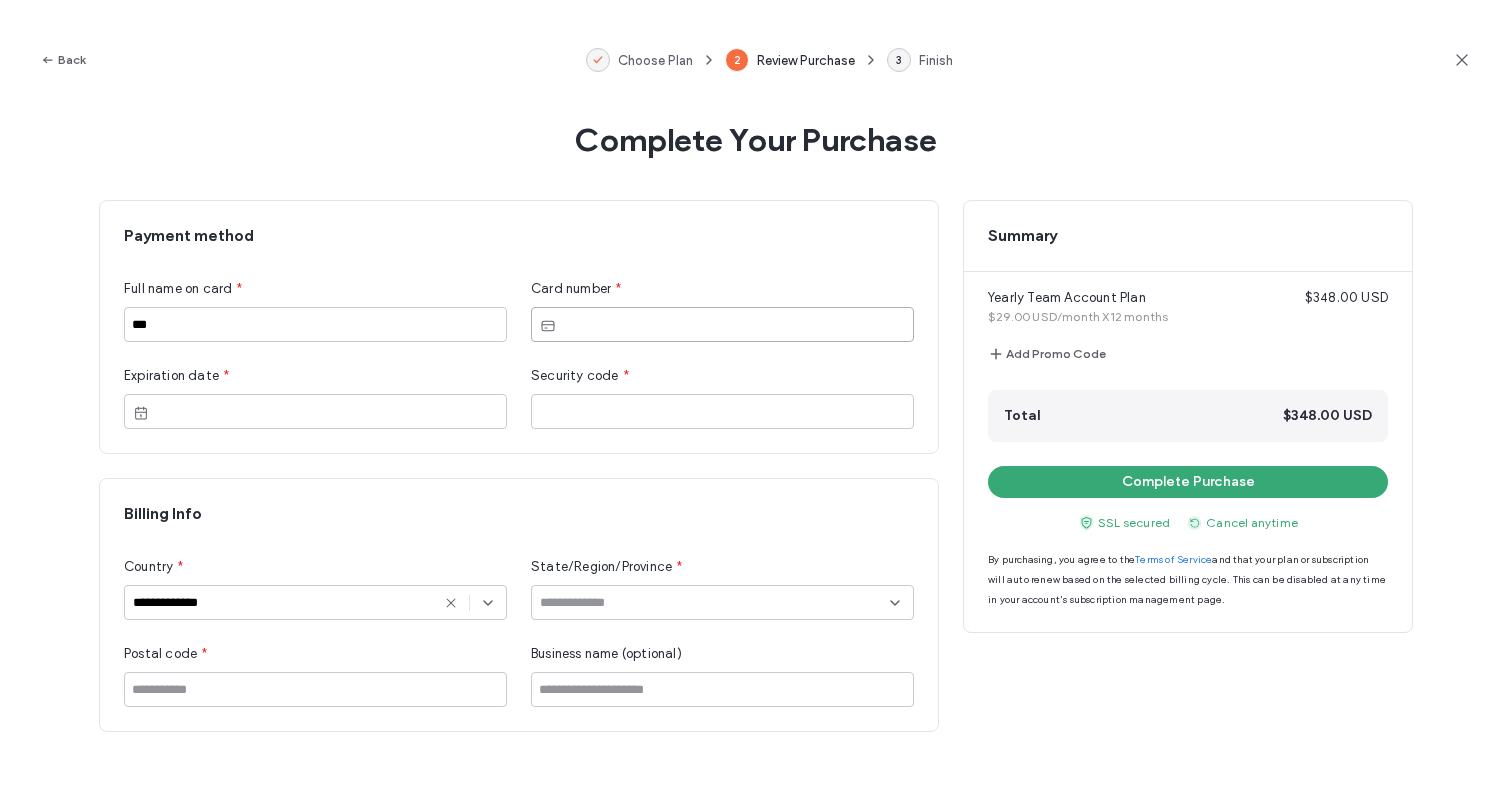 click at bounding box center [315, 411] 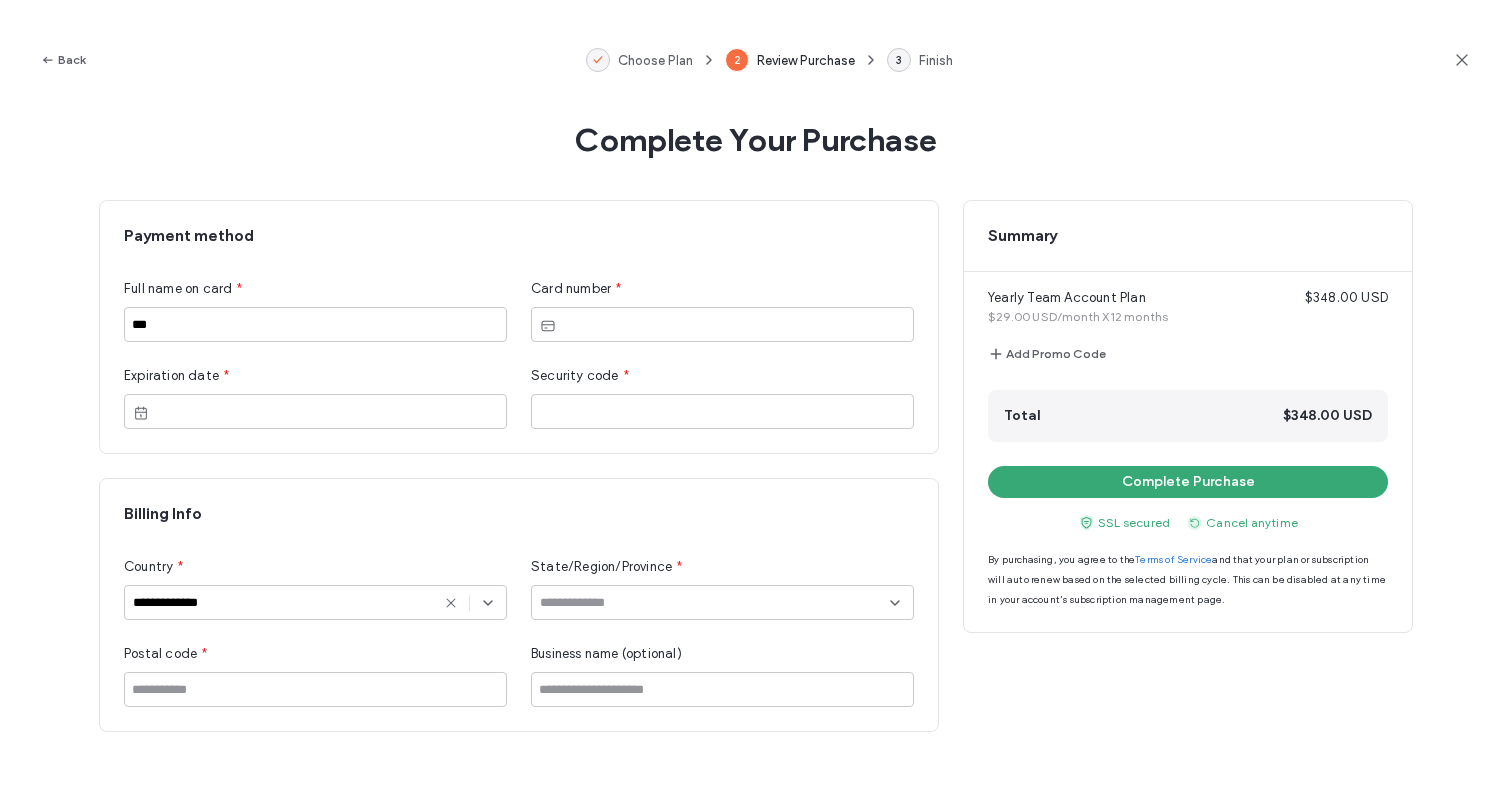 click on "Billing Info" at bounding box center [519, 514] 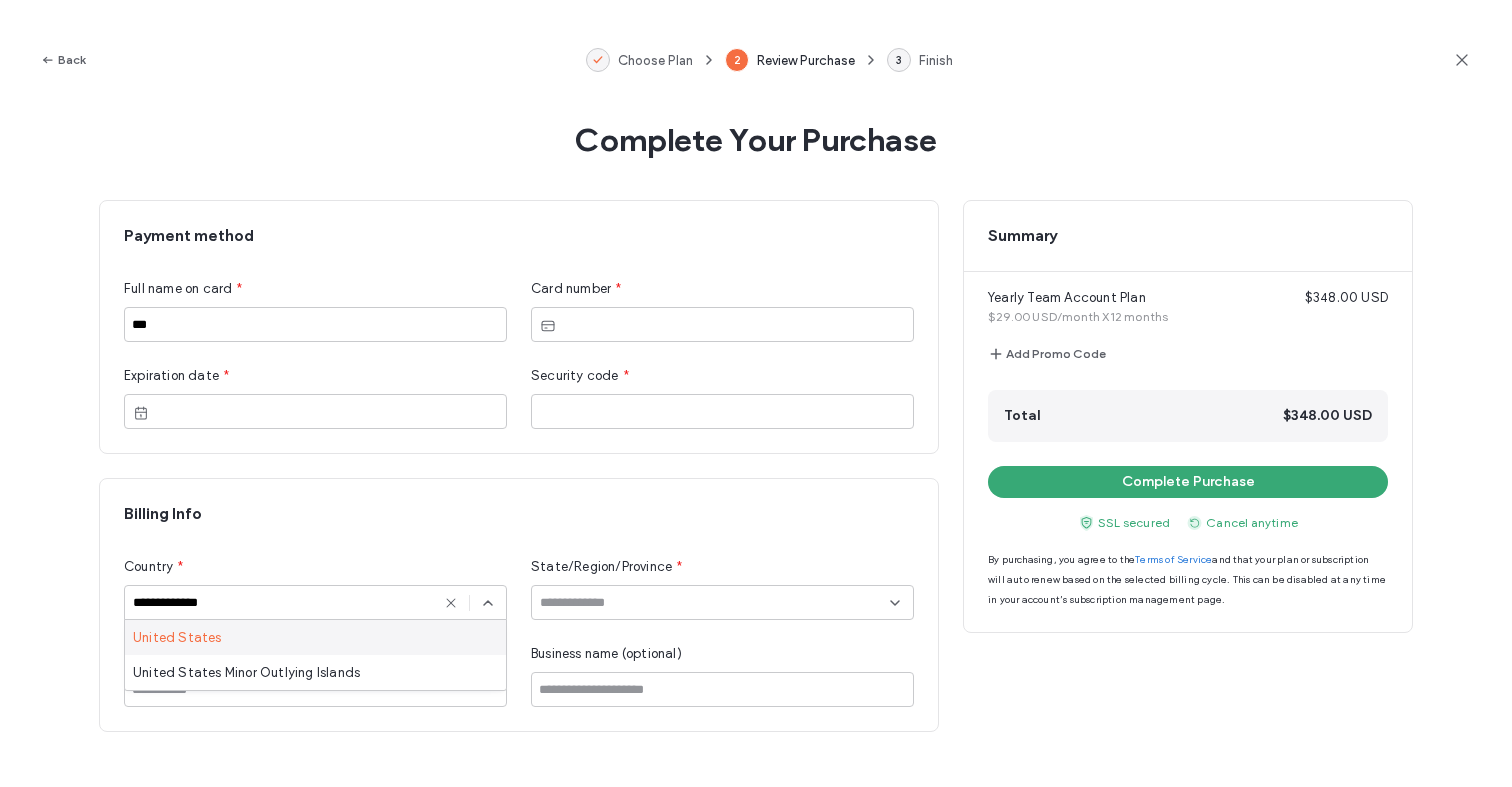 click 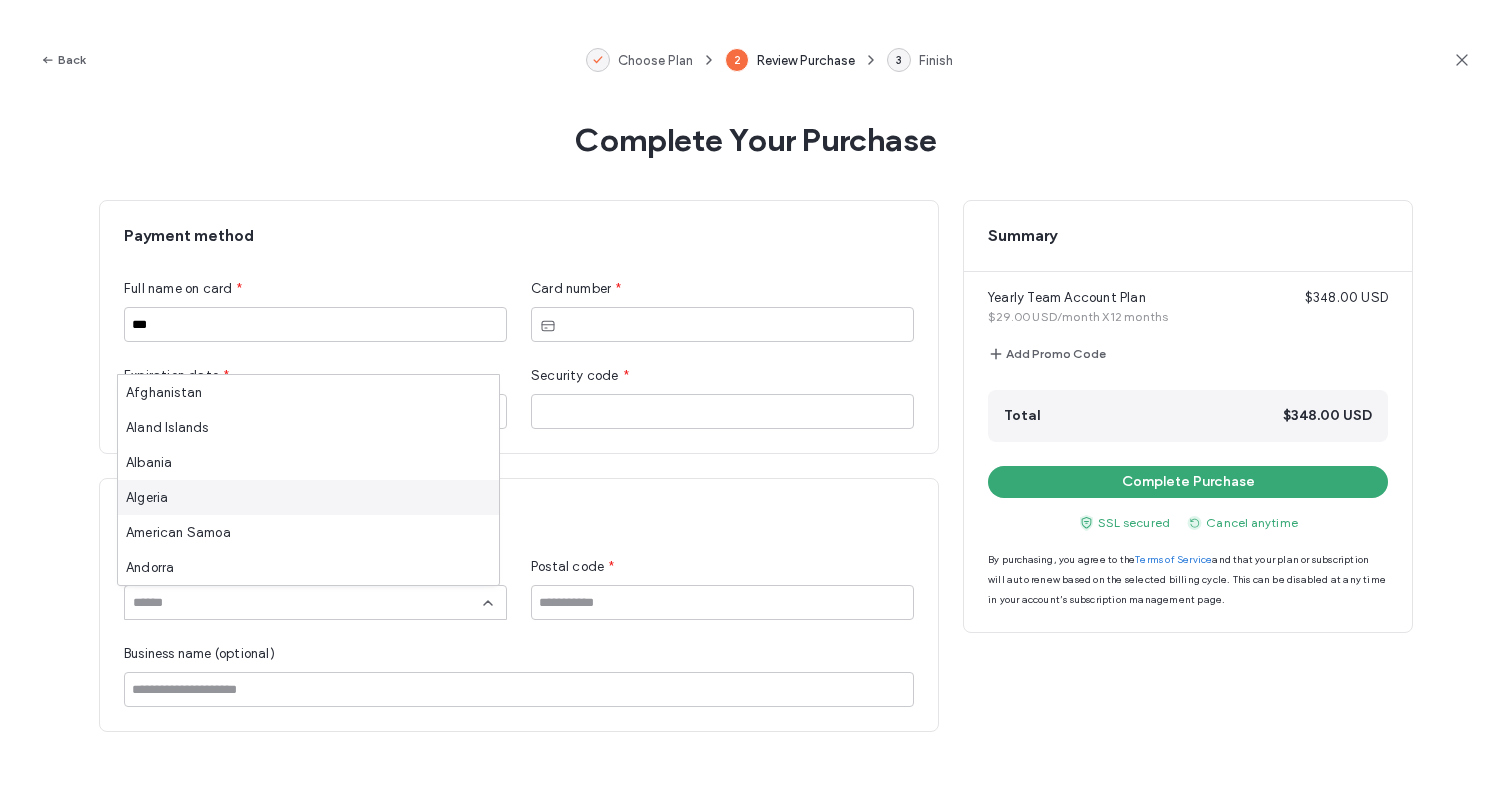 click on "Algeria" at bounding box center (308, 497) 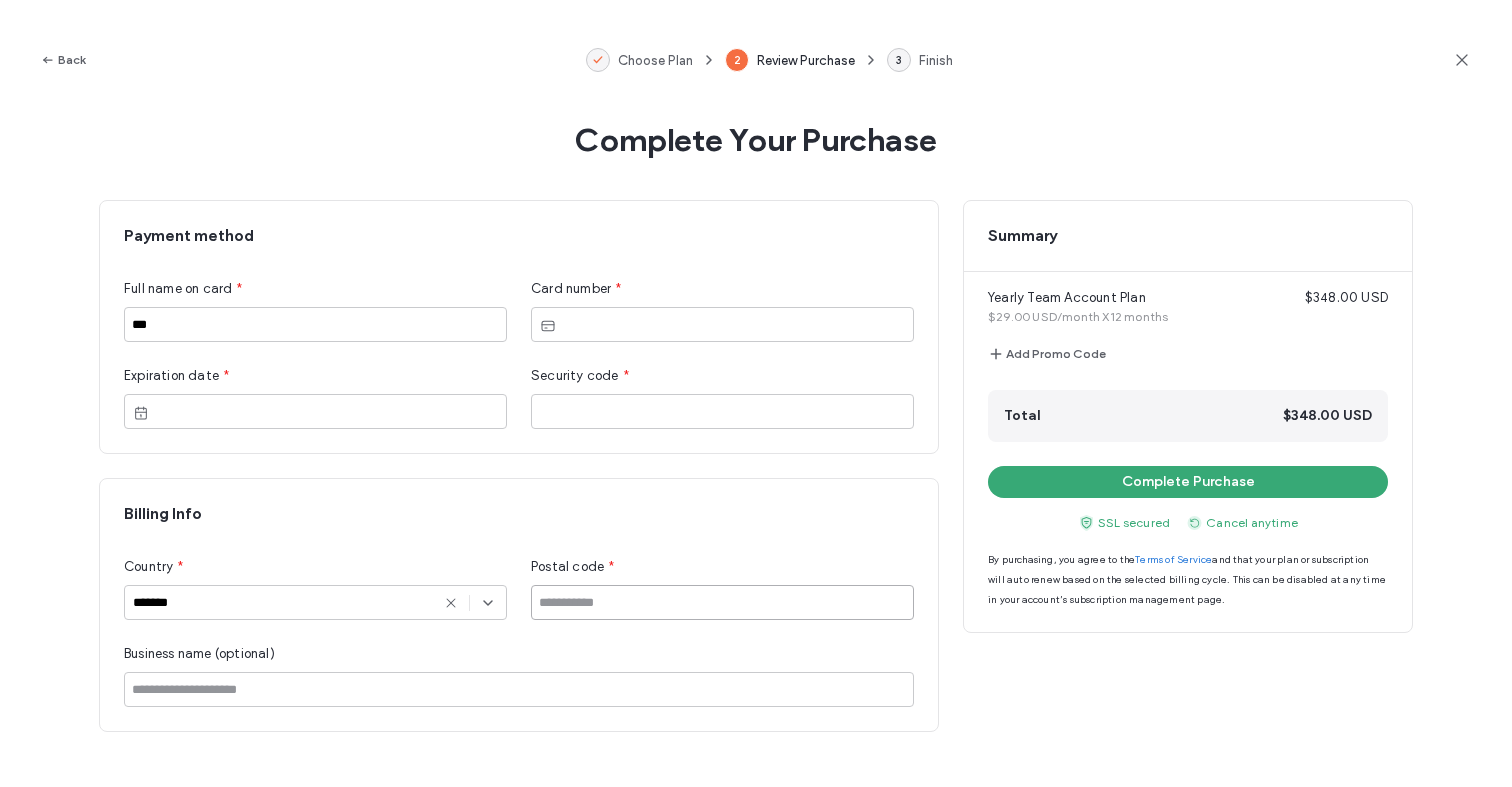 click at bounding box center (722, 602) 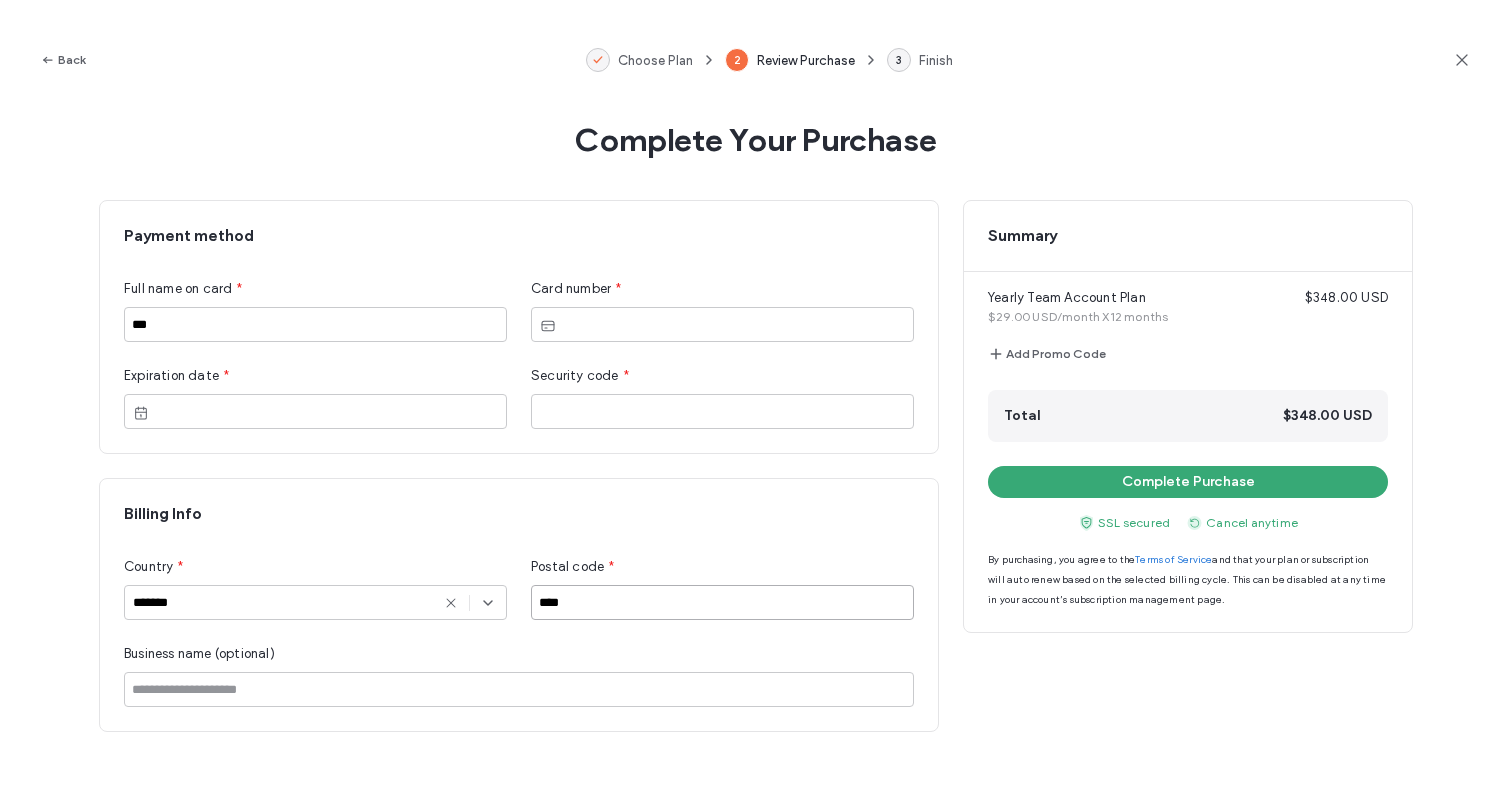 type on "****" 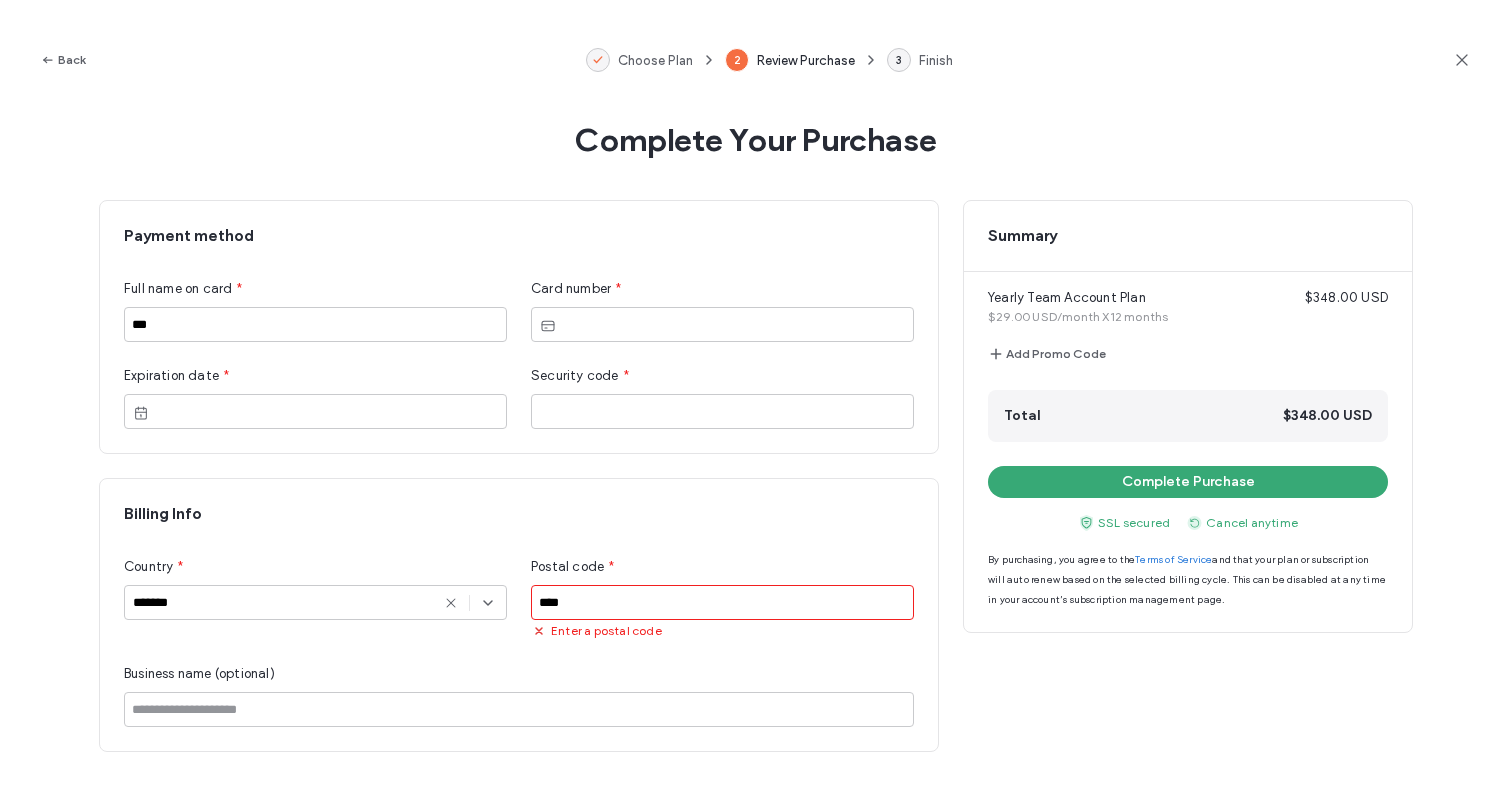 click on "Billing Info" at bounding box center [519, 514] 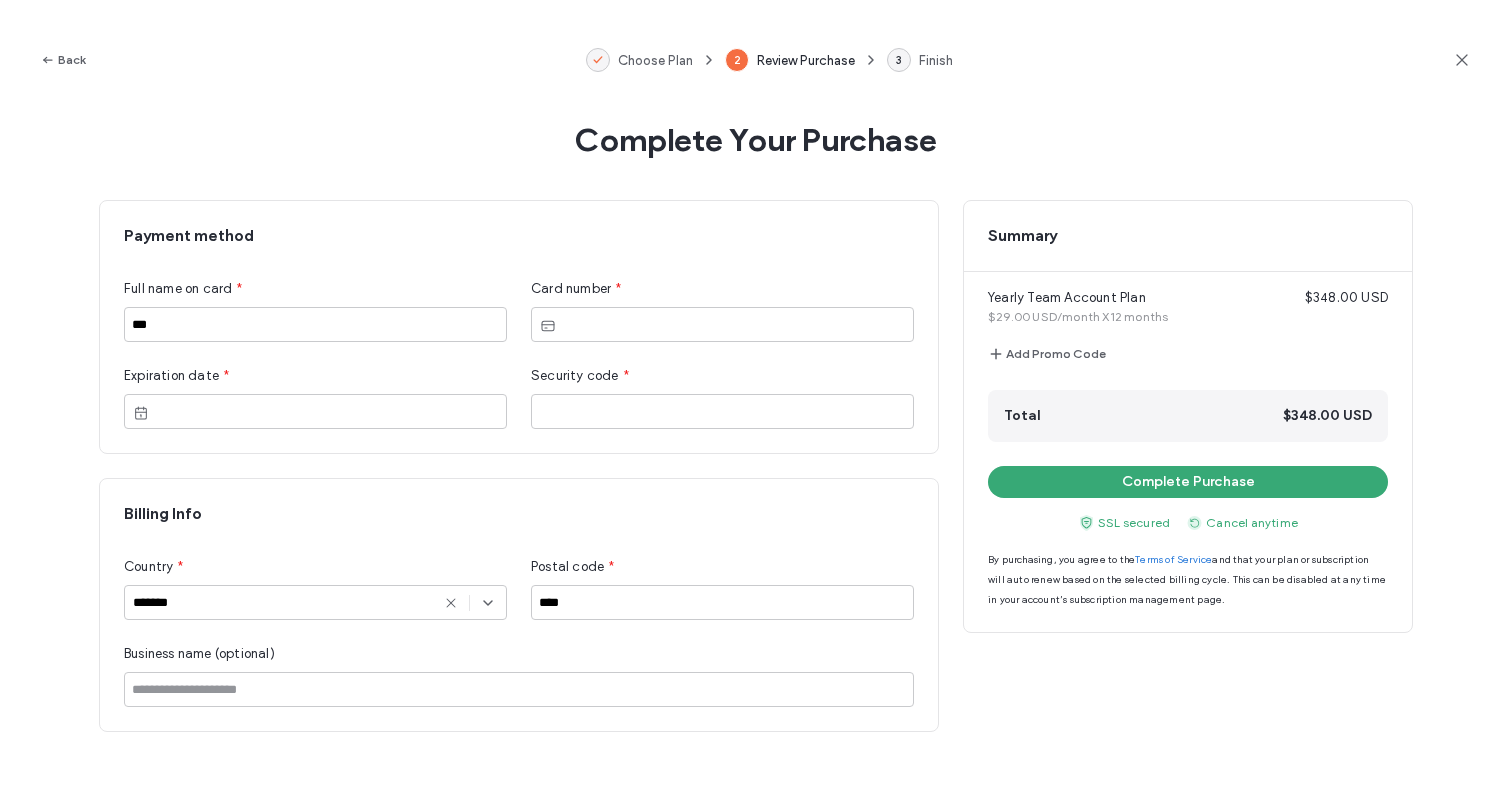 click on "Postal code * ****" at bounding box center (722, 588) 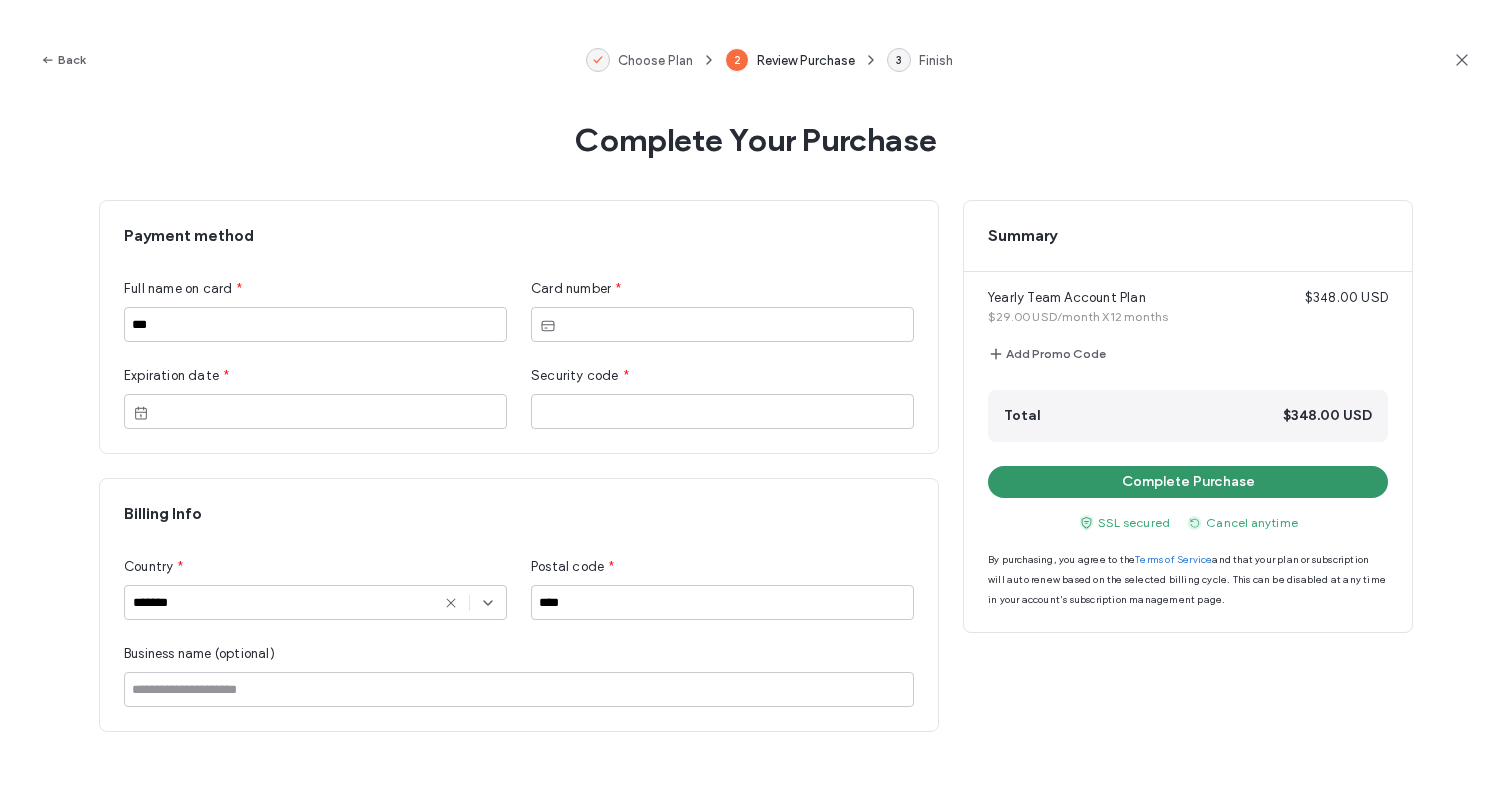 click on "Complete Purchase" at bounding box center [1188, 482] 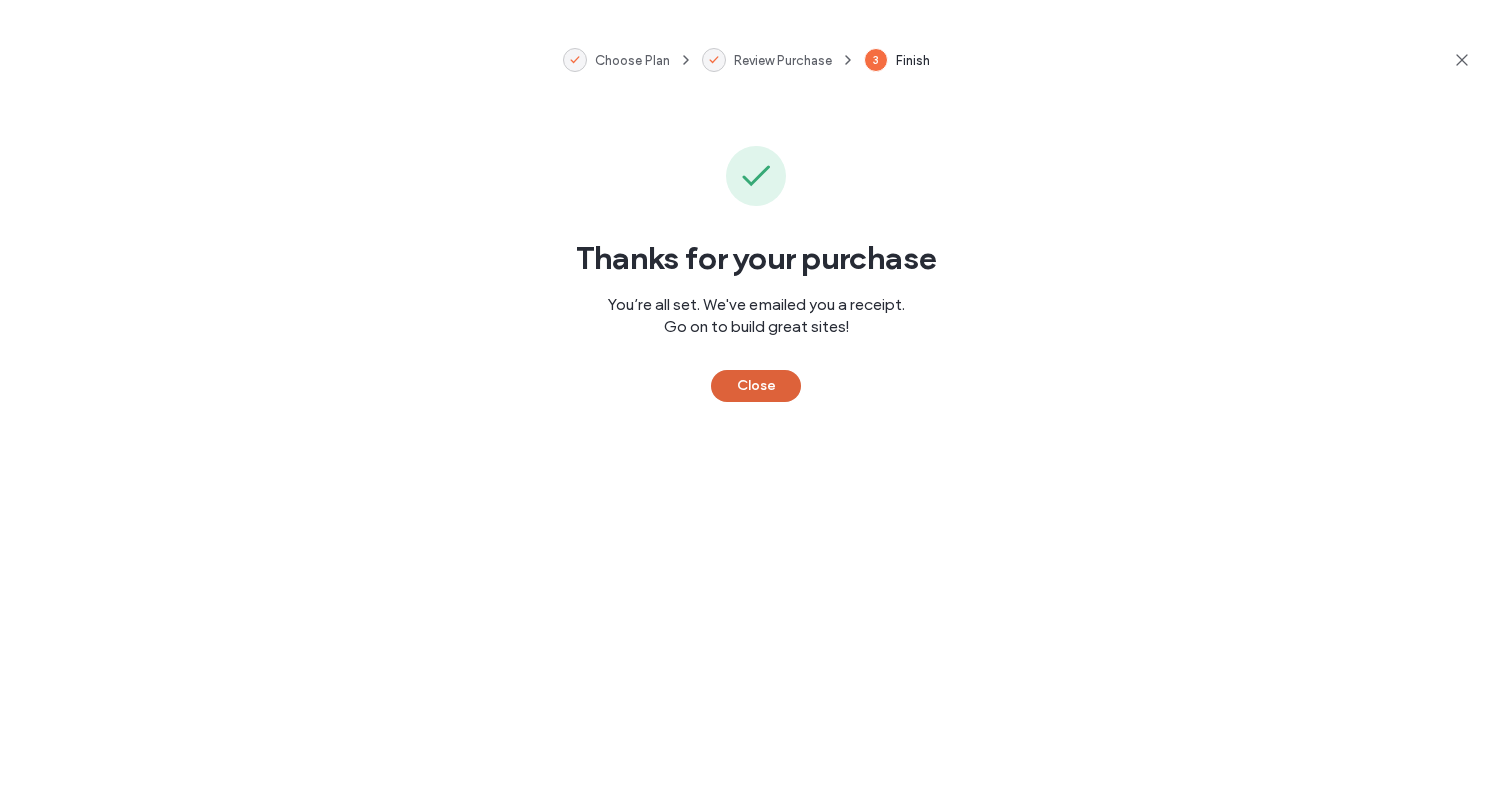 click on "Close" at bounding box center (756, 386) 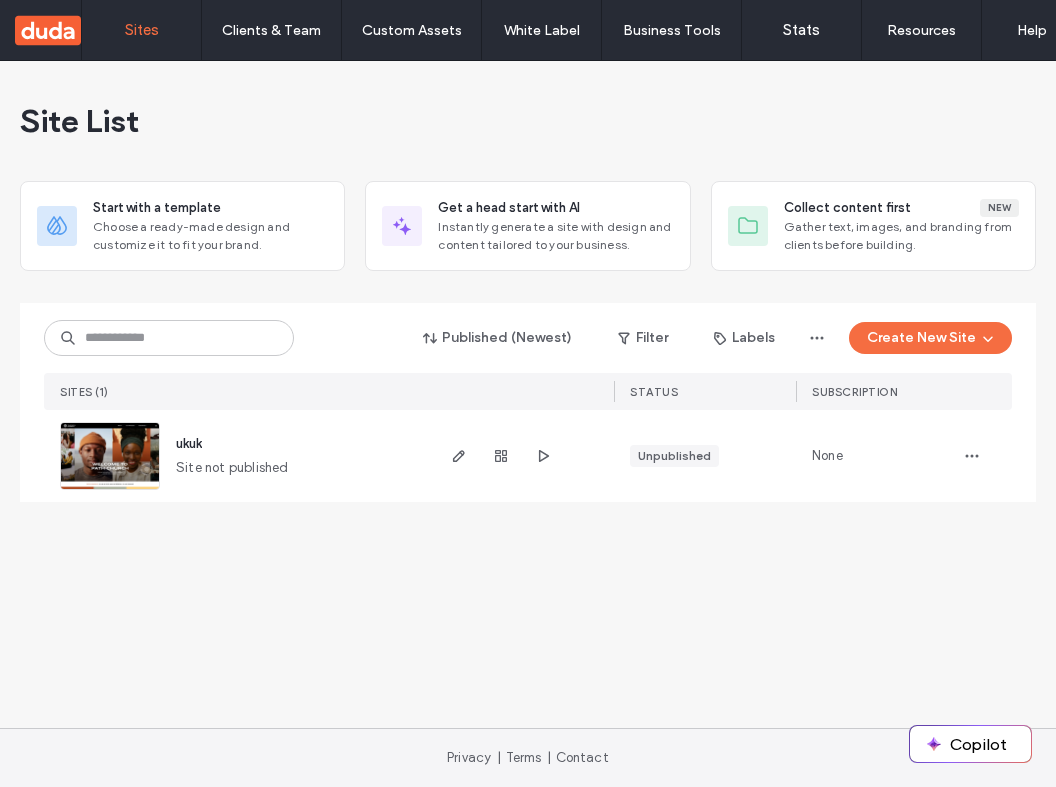 scroll, scrollTop: 0, scrollLeft: 0, axis: both 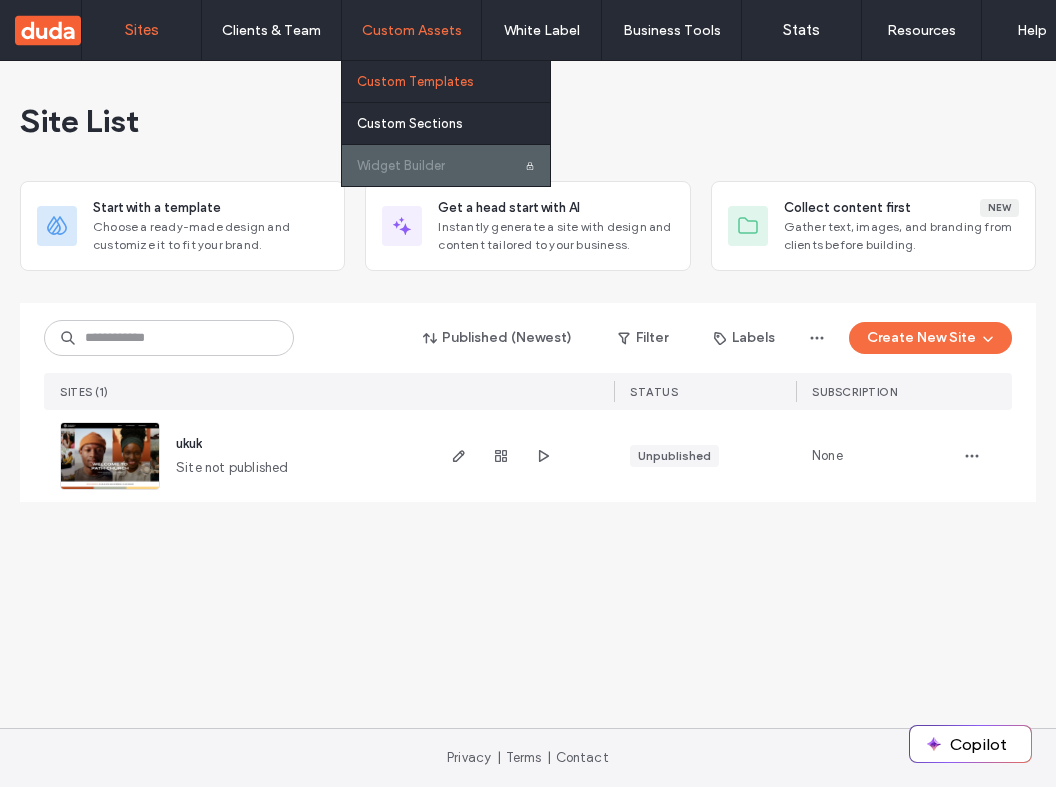 click on "Custom Templates" at bounding box center (415, 81) 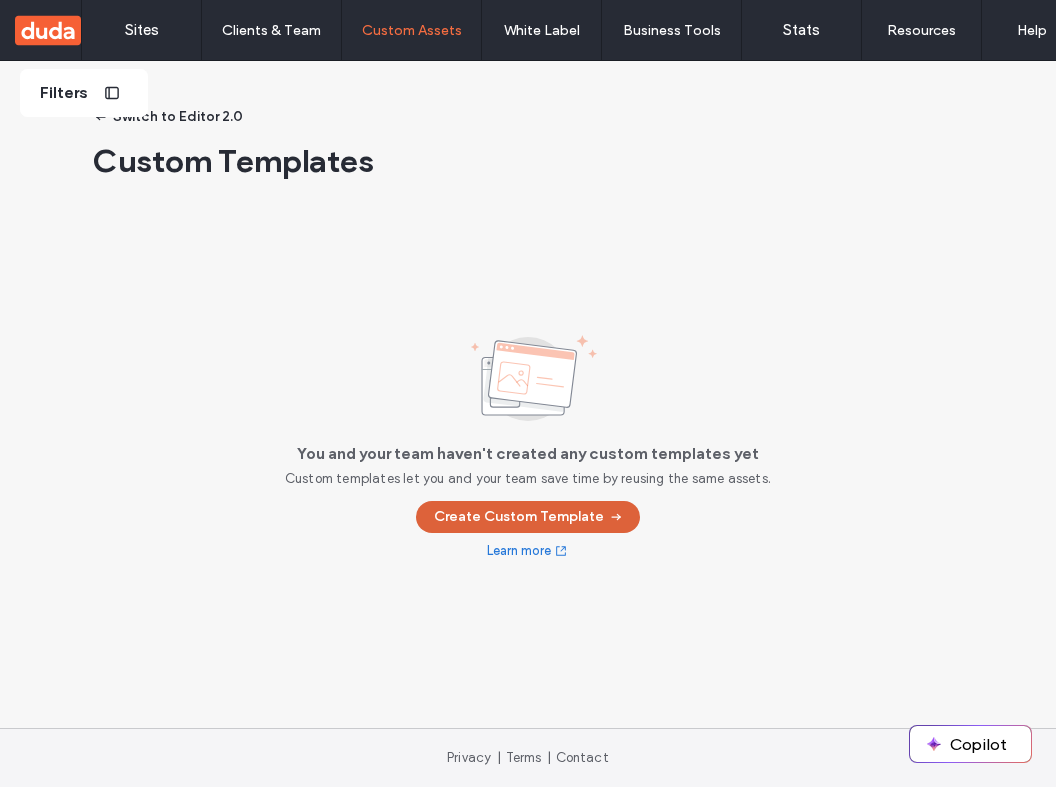click on "Create Custom Template" at bounding box center (528, 517) 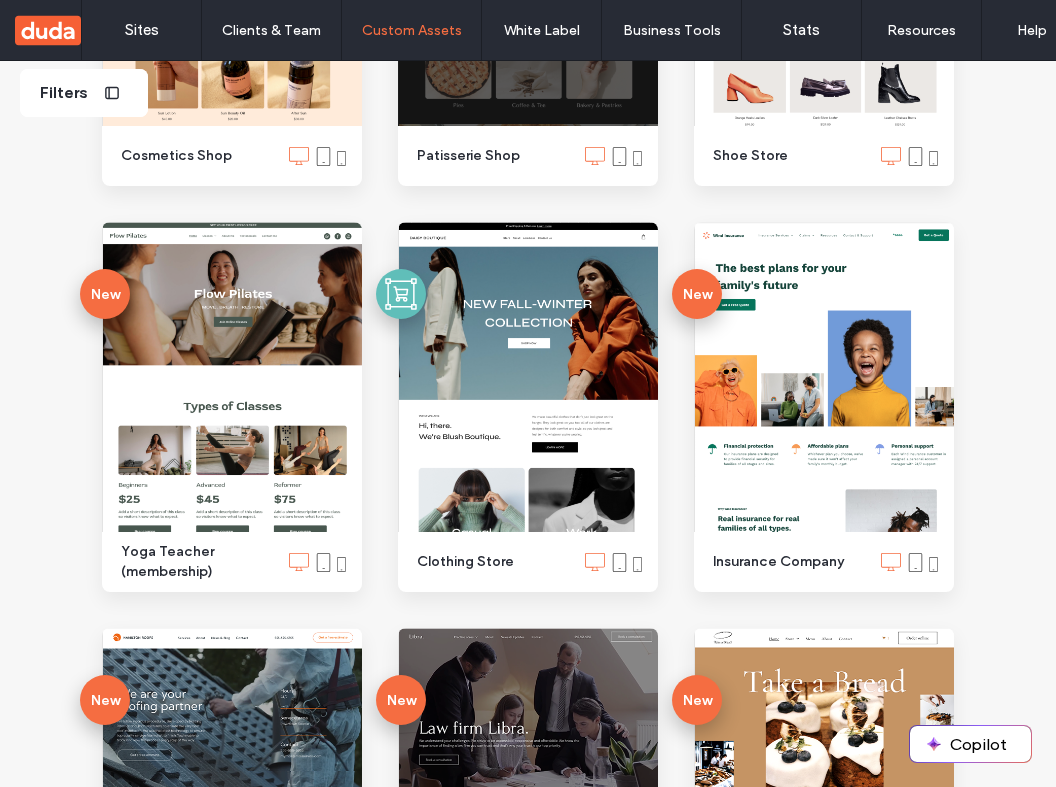 scroll, scrollTop: 855, scrollLeft: 0, axis: vertical 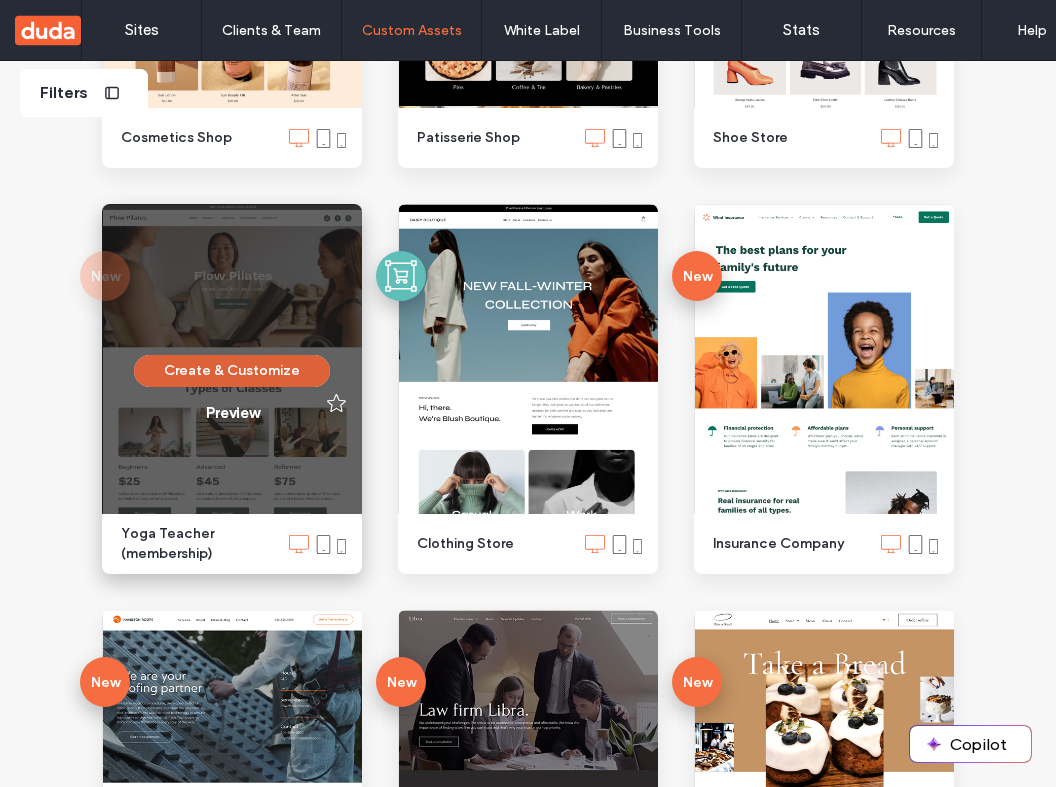 click on "Create & Customize" at bounding box center (232, 371) 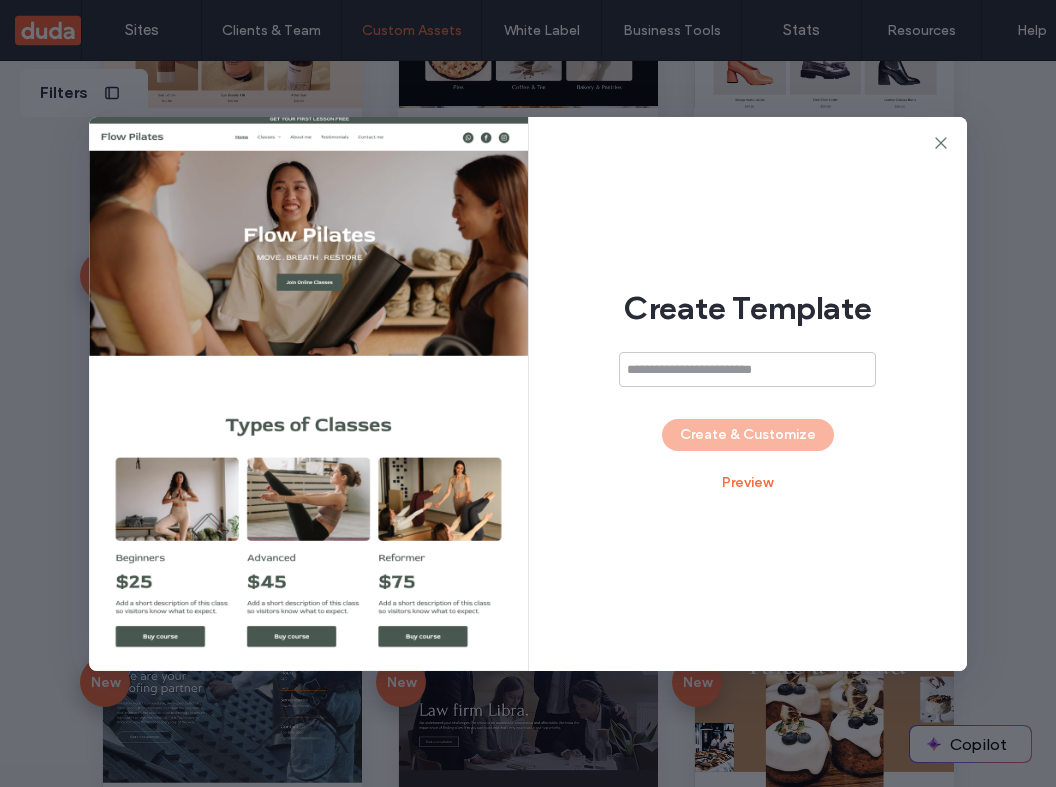 click at bounding box center (747, 369) 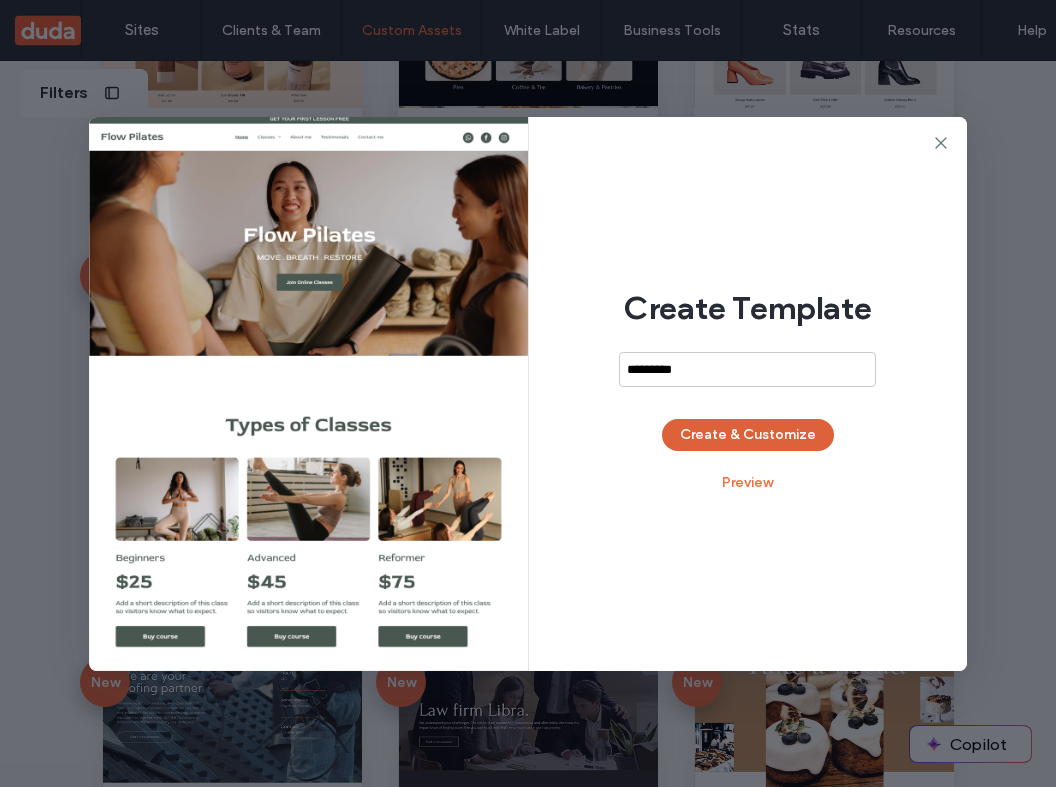 type on "*********" 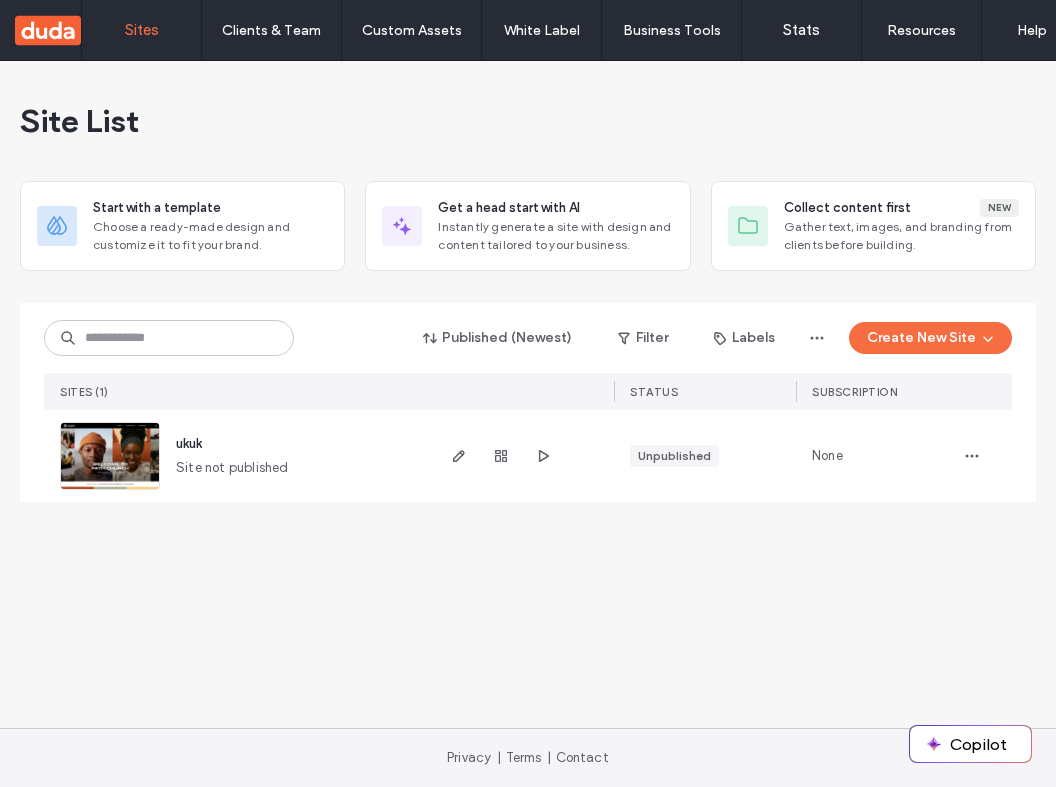 scroll, scrollTop: 0, scrollLeft: 0, axis: both 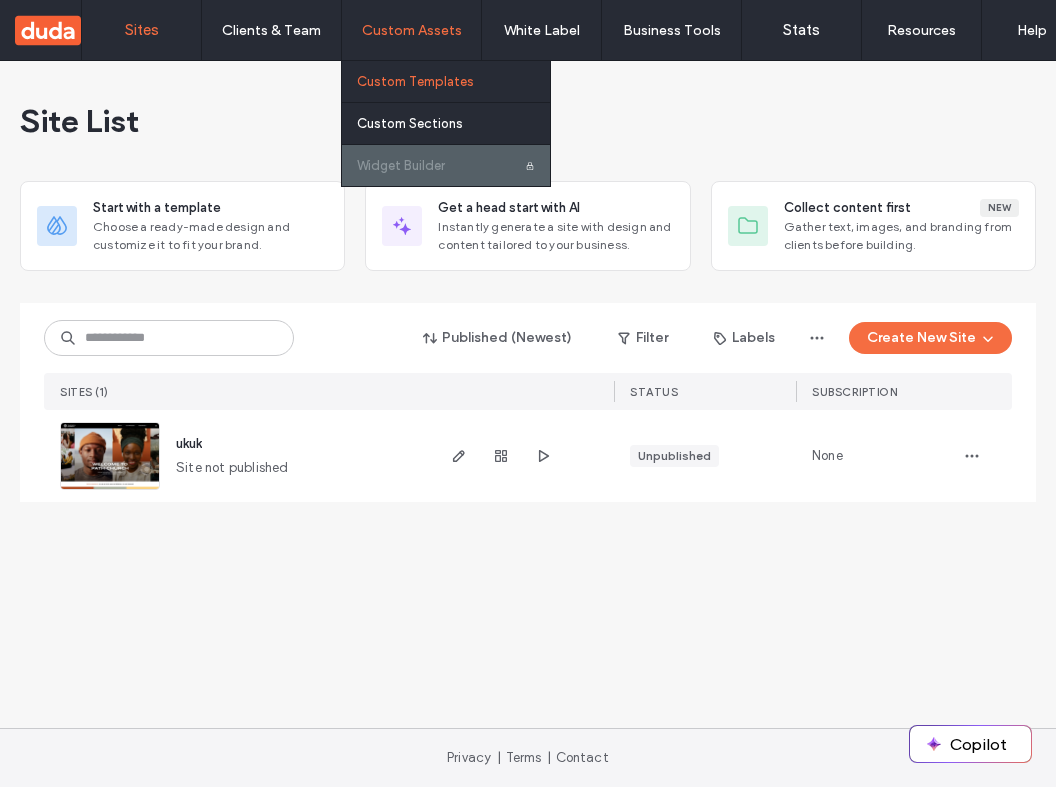 click on "Custom Templates" at bounding box center (415, 81) 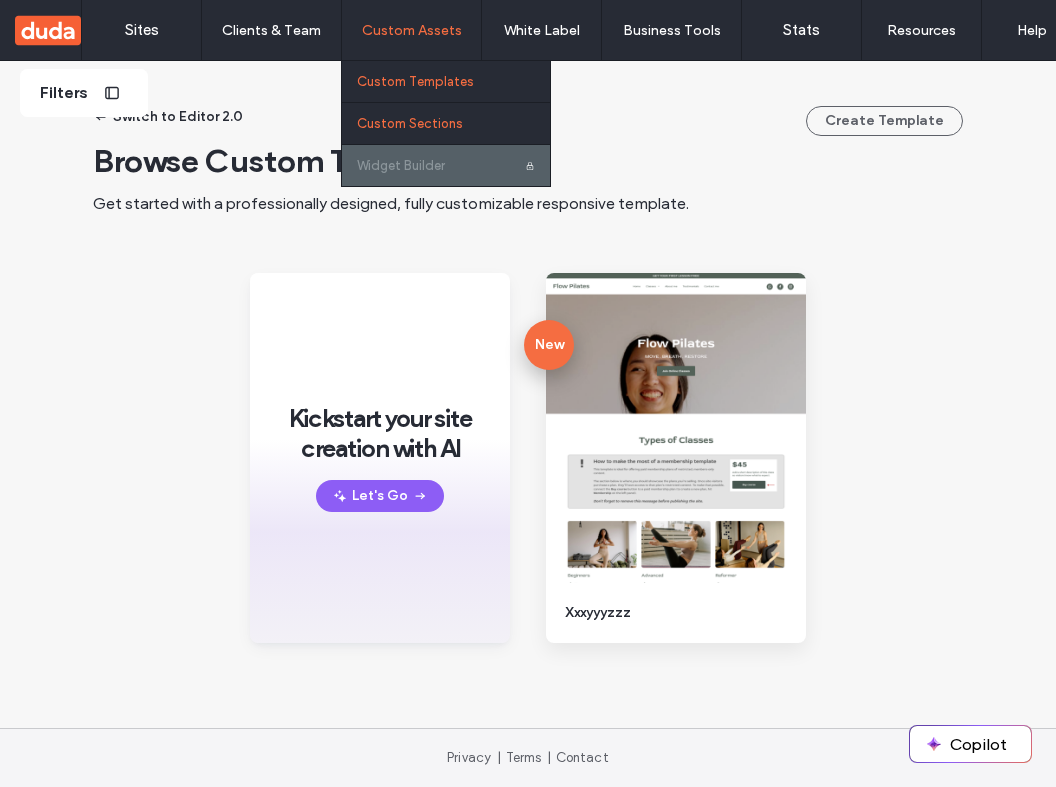 click on "Custom Sections" at bounding box center (453, 123) 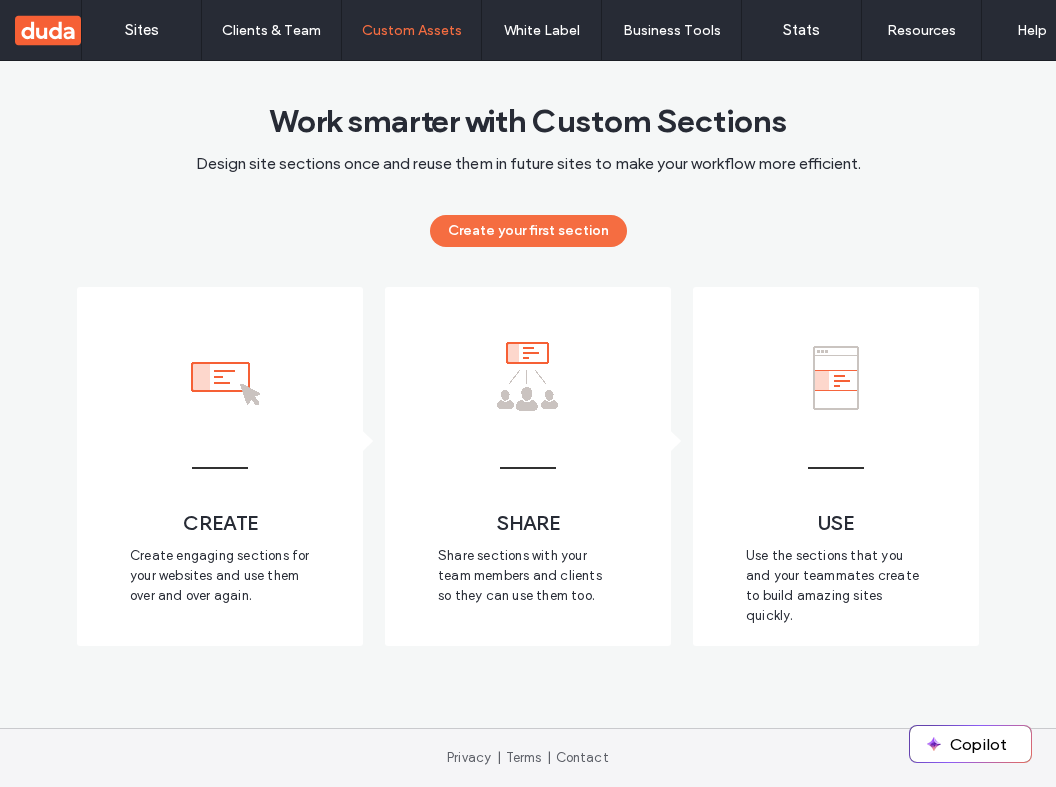 click 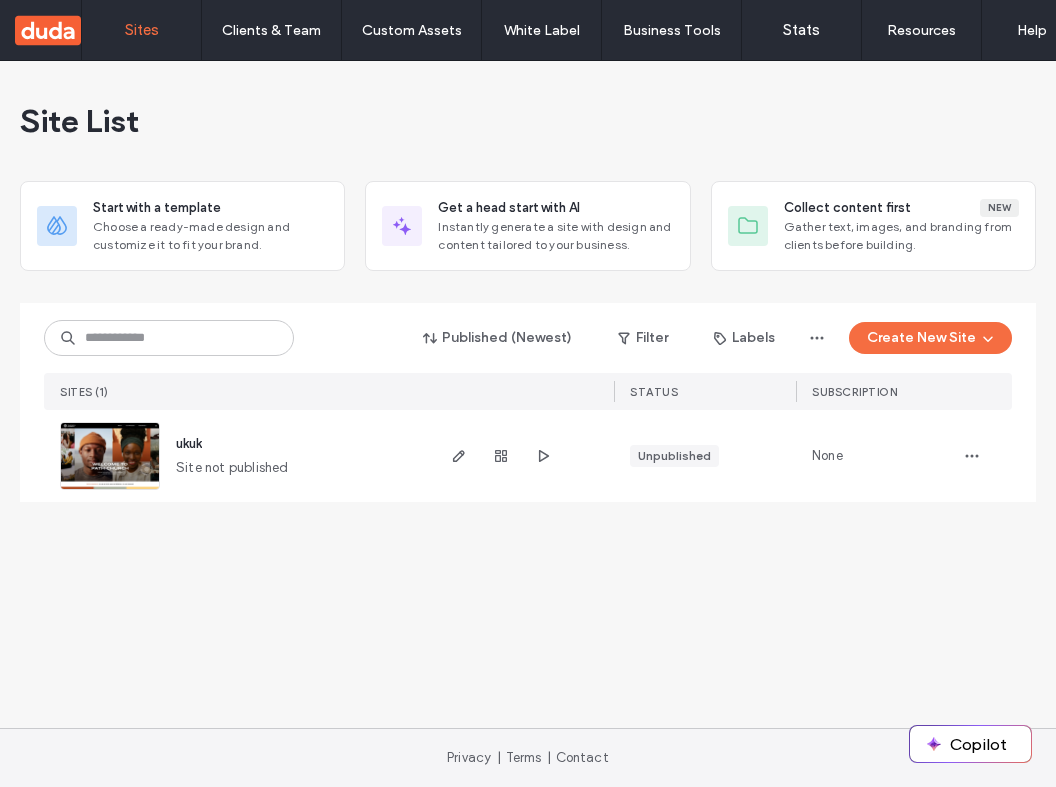 scroll, scrollTop: 0, scrollLeft: 0, axis: both 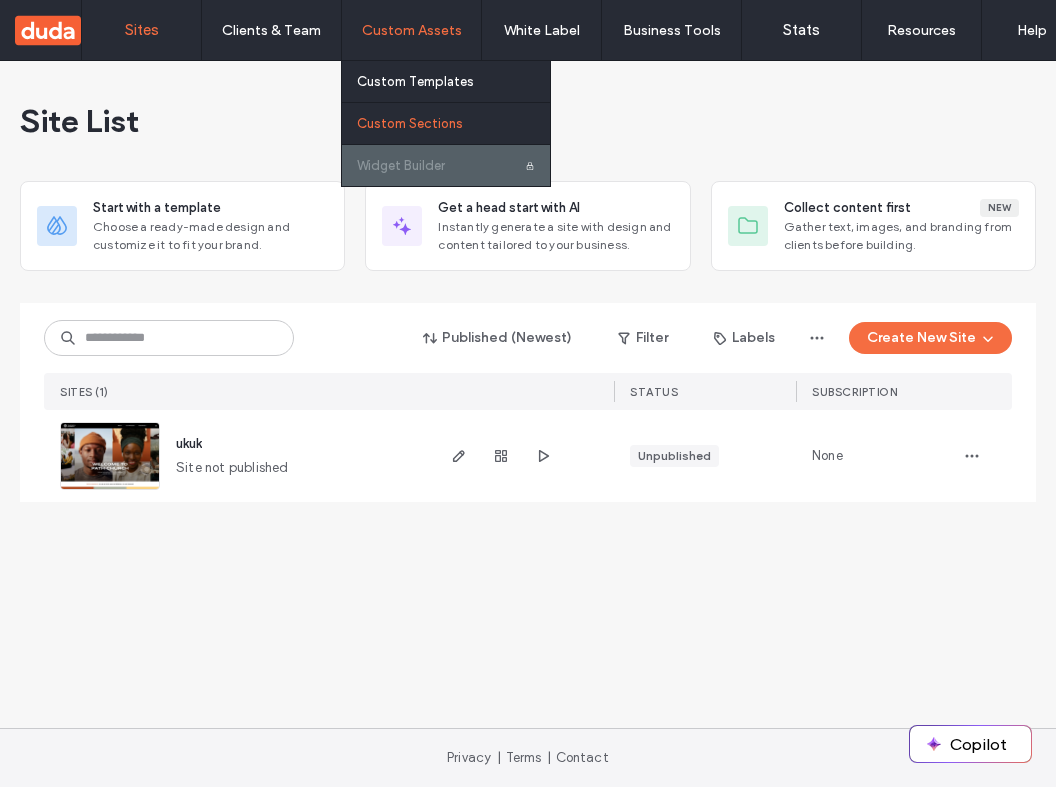 click on "Custom Sections" at bounding box center [410, 123] 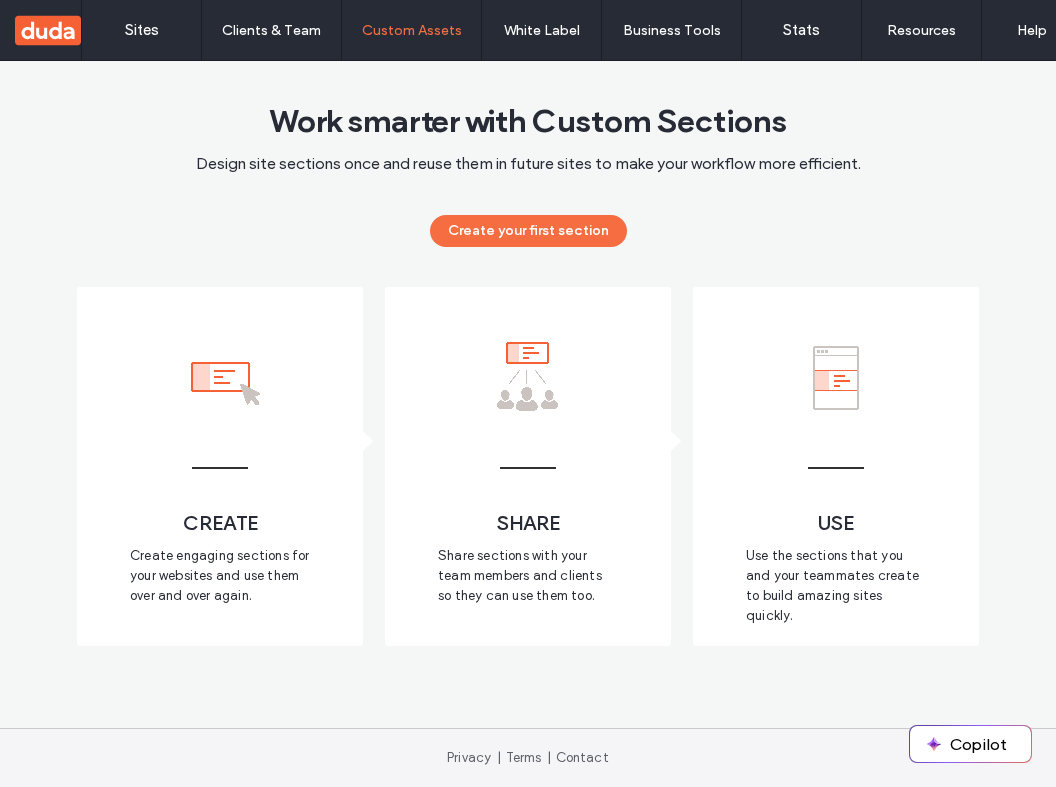 click on "USE Use the sections that you and your teammates create to build amazing sites quickly." at bounding box center (836, 466) 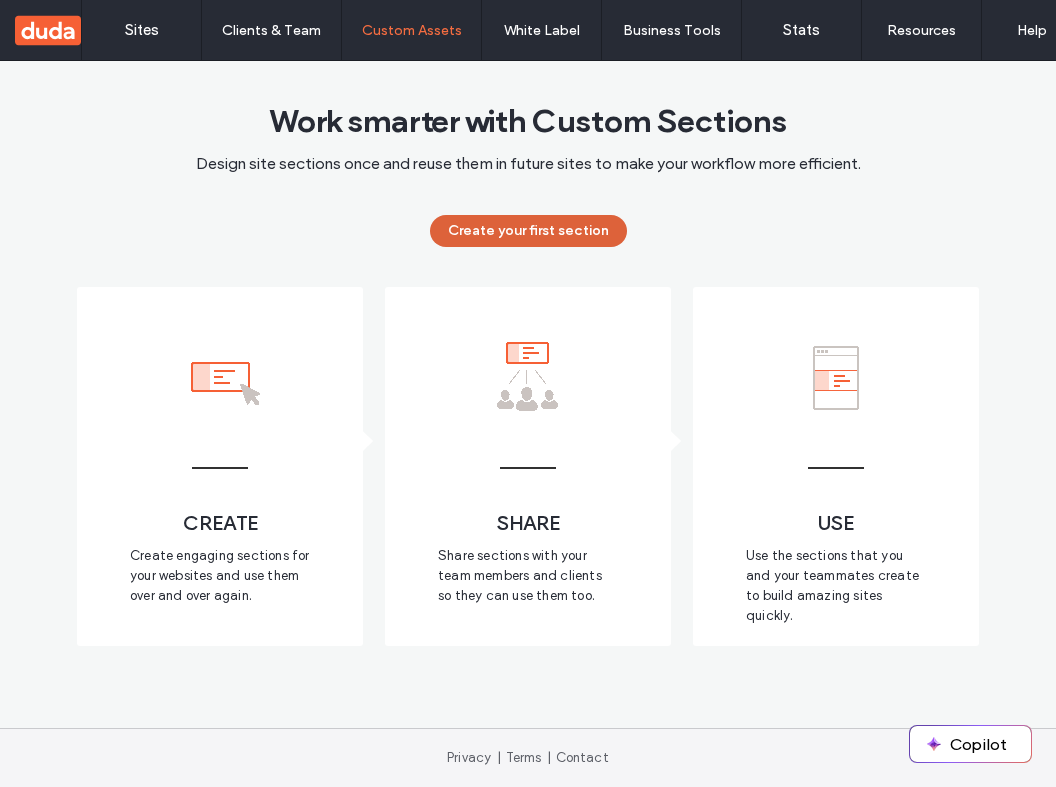 click on "Create your first section" at bounding box center [528, 231] 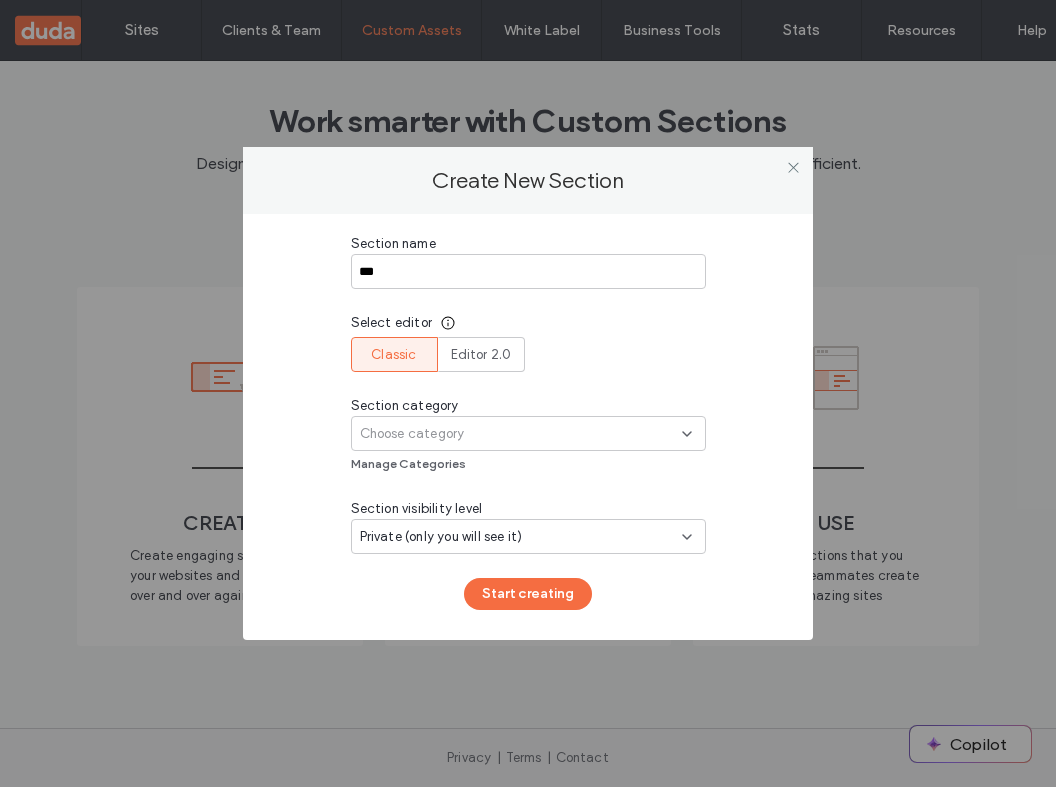 type on "***" 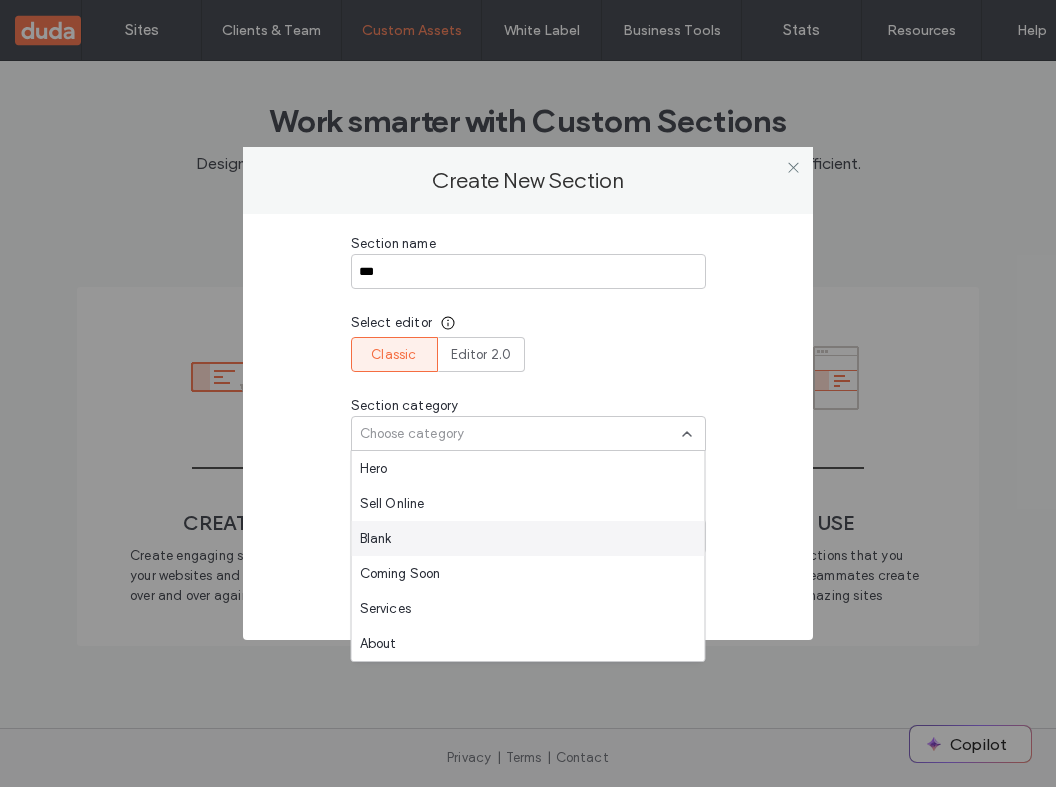 click on "Blank" at bounding box center [528, 538] 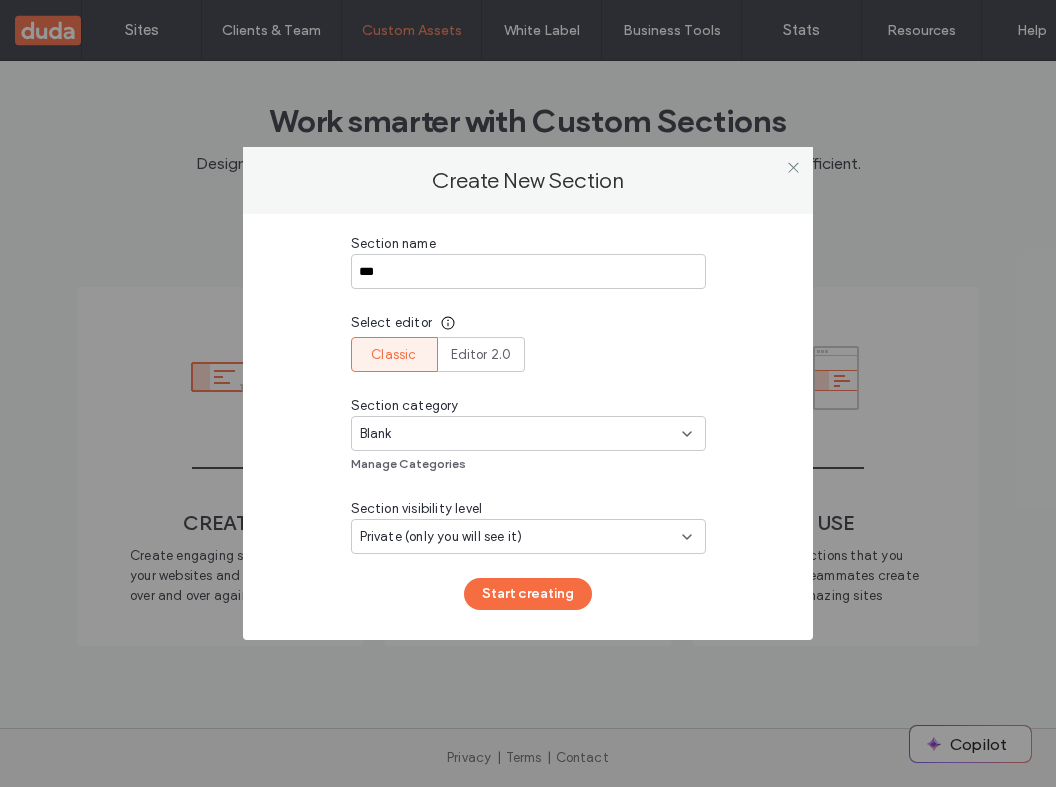 click on "Private (only you will see it)" at bounding box center (441, 537) 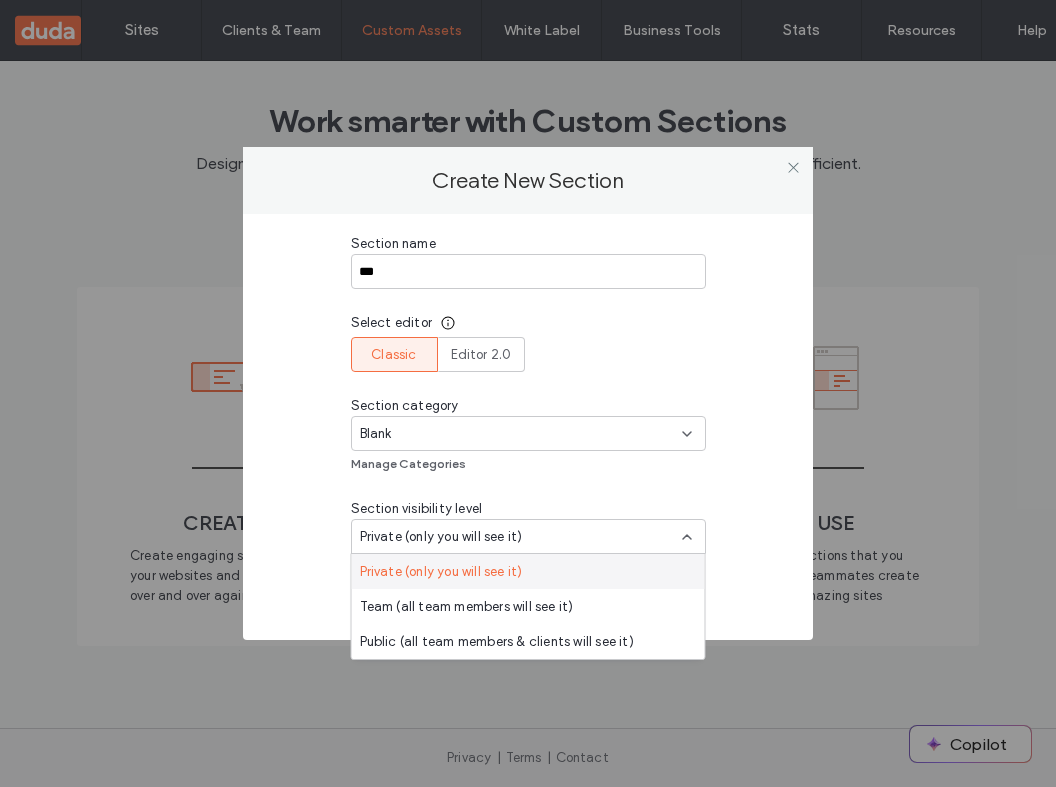 click on "Private (only you will see it)" at bounding box center [441, 572] 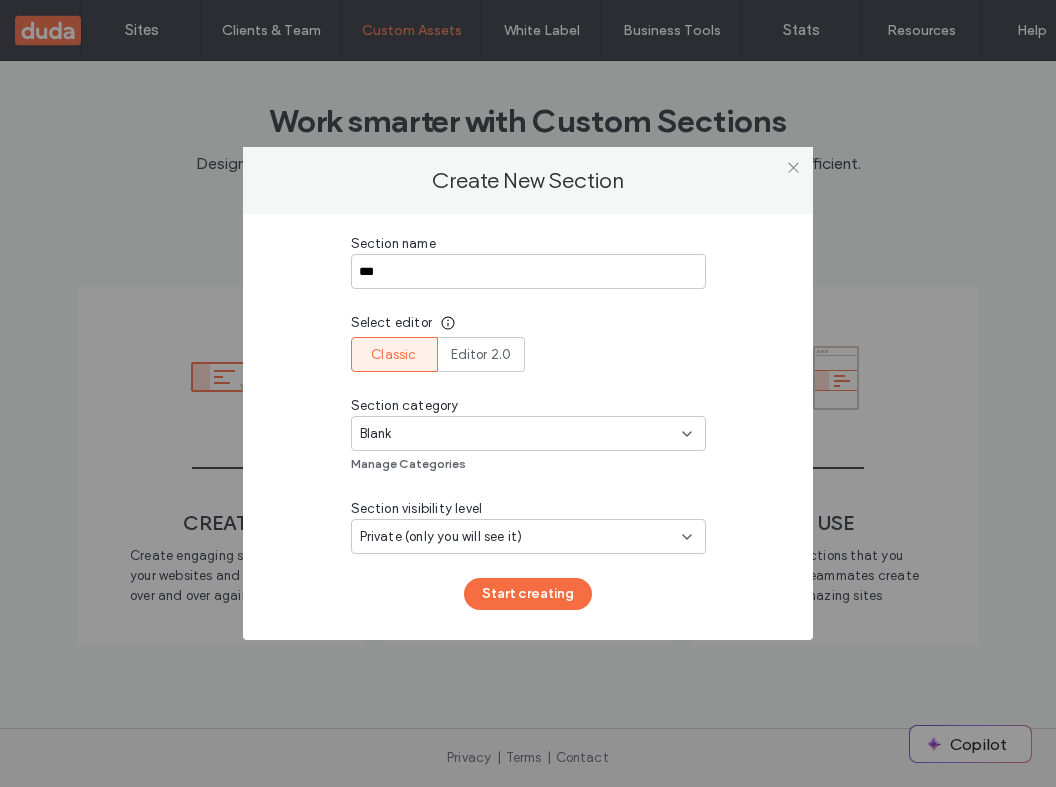 click on "Private (only you will see it)" at bounding box center (521, 537) 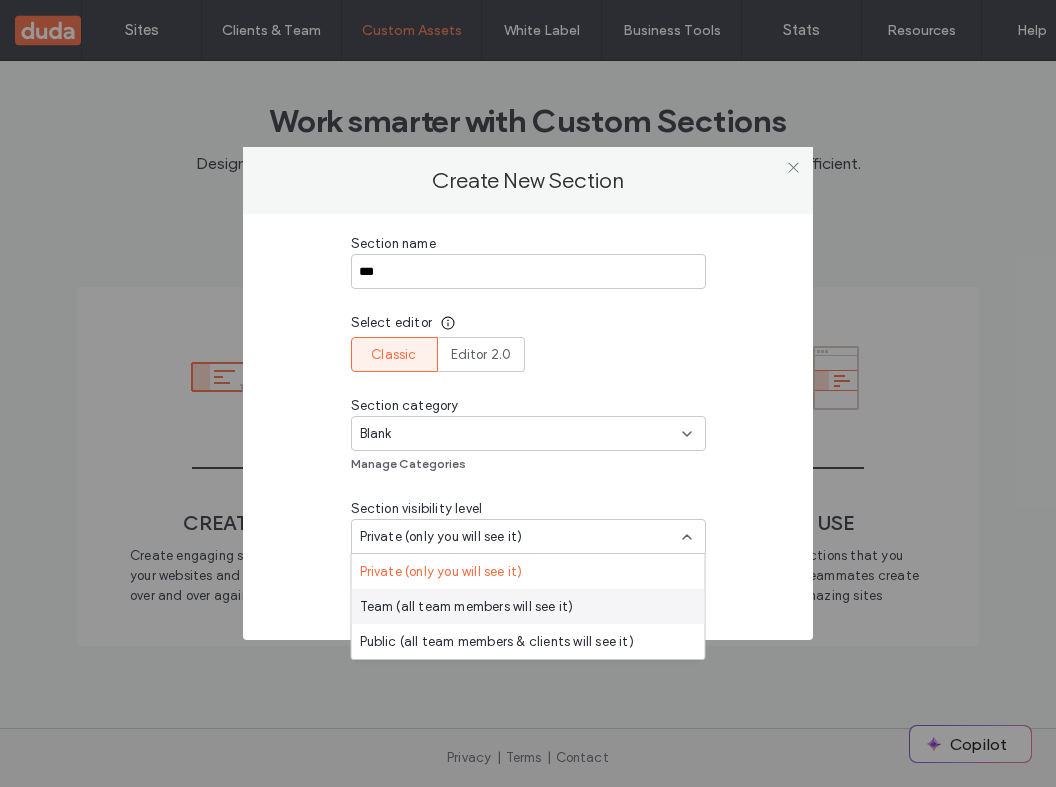 click on "Team (all team members will see it)" at bounding box center [467, 607] 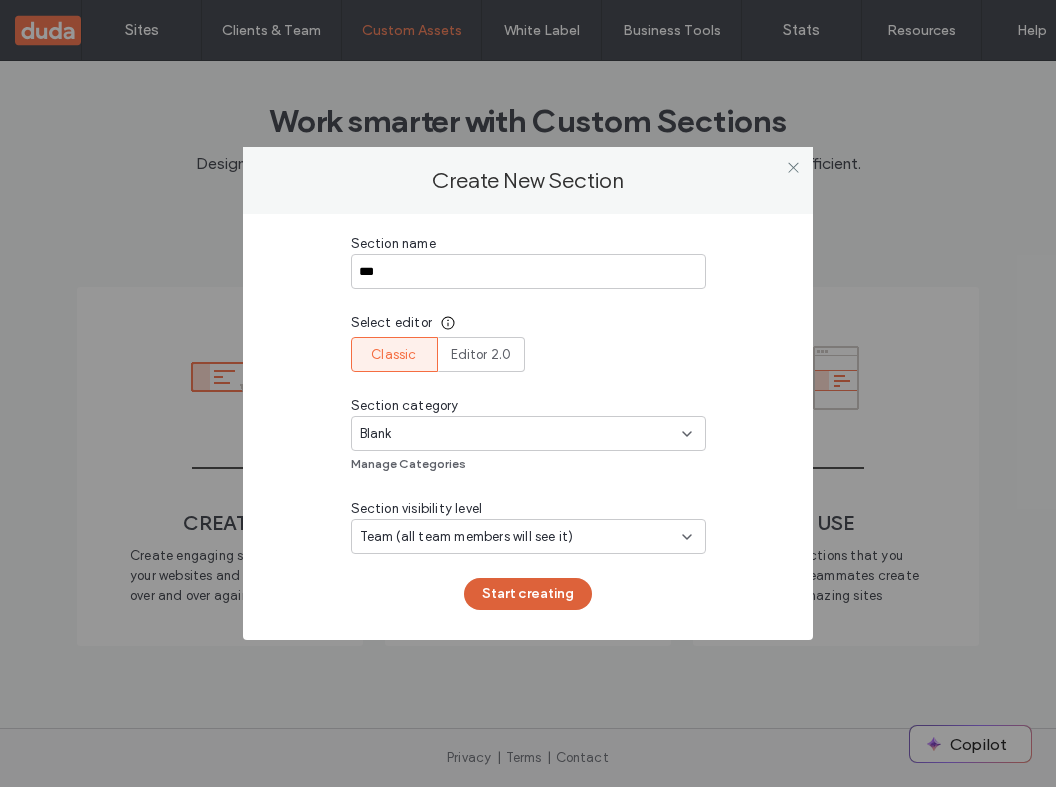 click on "Start creating" at bounding box center [528, 594] 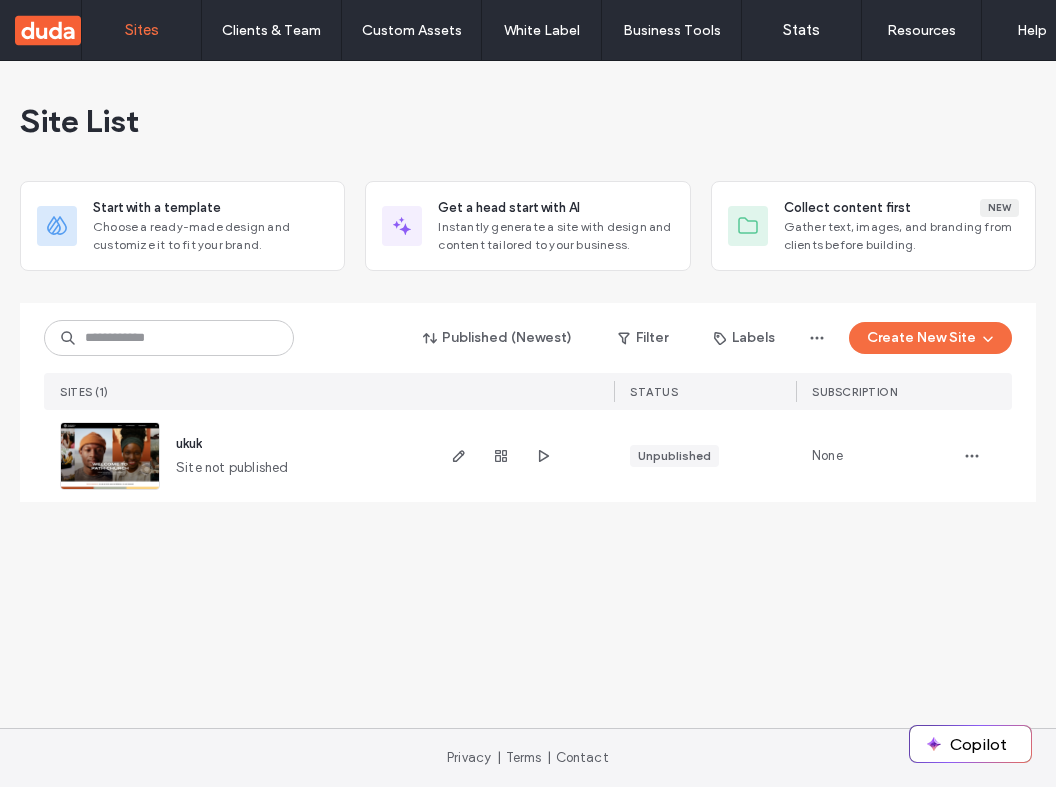 scroll, scrollTop: 0, scrollLeft: 0, axis: both 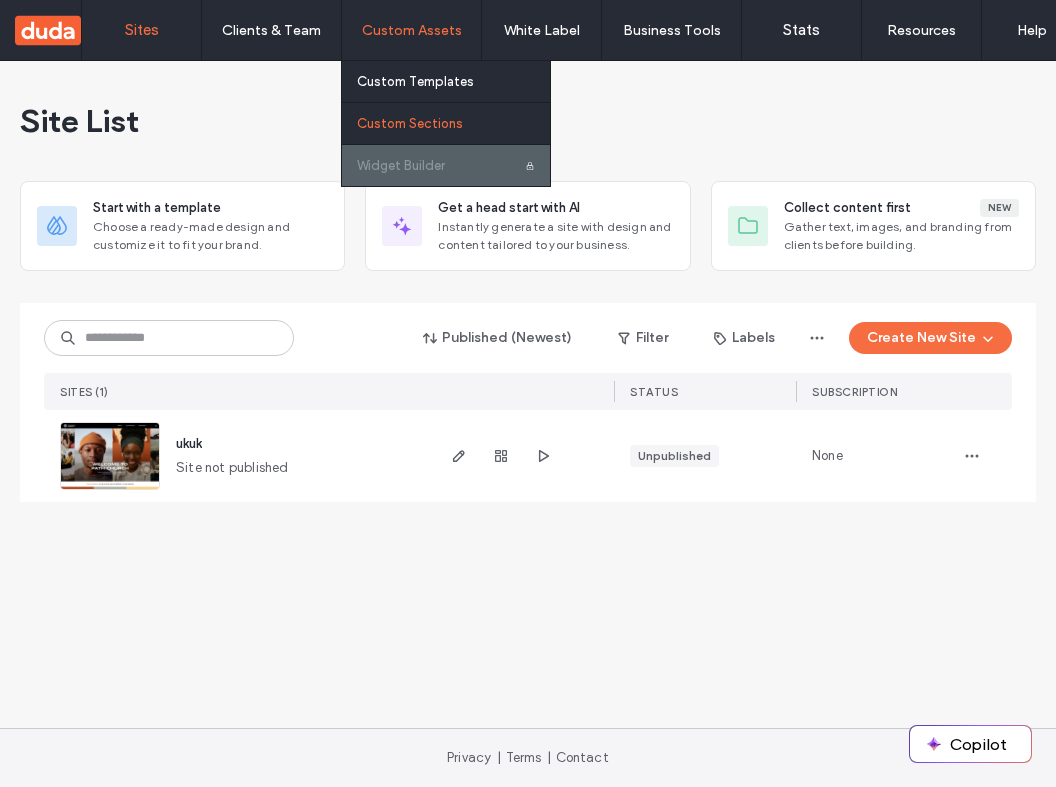 click on "Custom Sections" at bounding box center (410, 123) 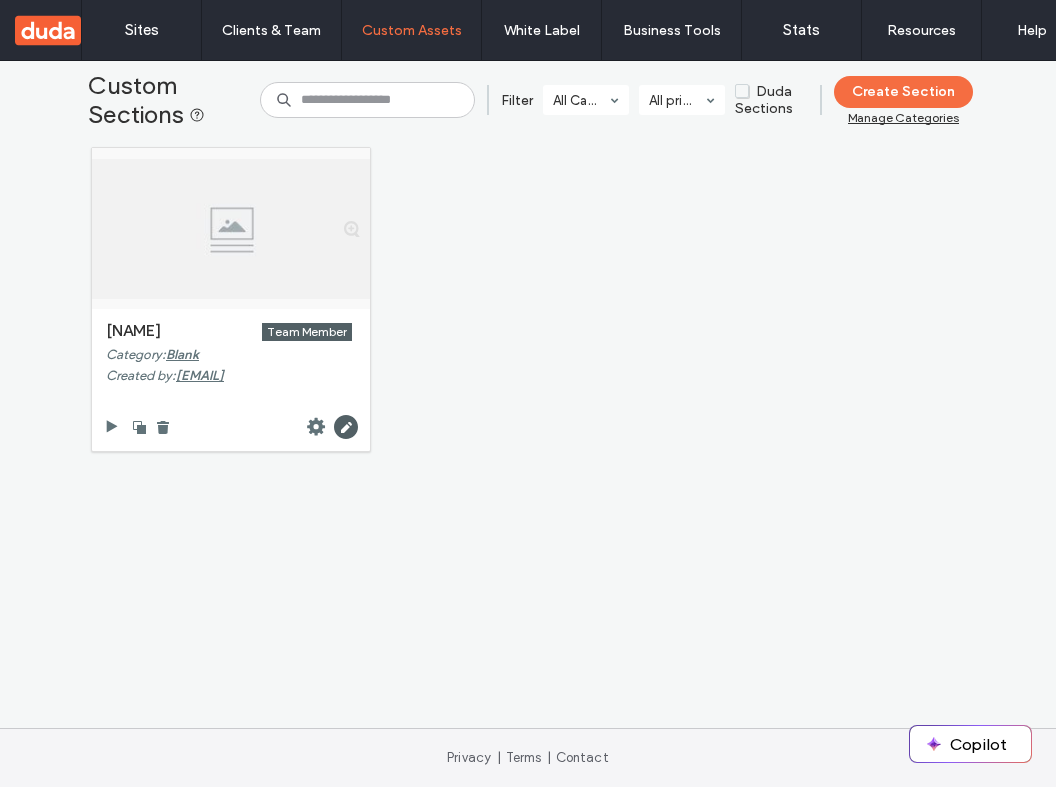 click on "jjj   Team Member Category:  Blank Created by:  [EMAIL]" at bounding box center [528, 299] 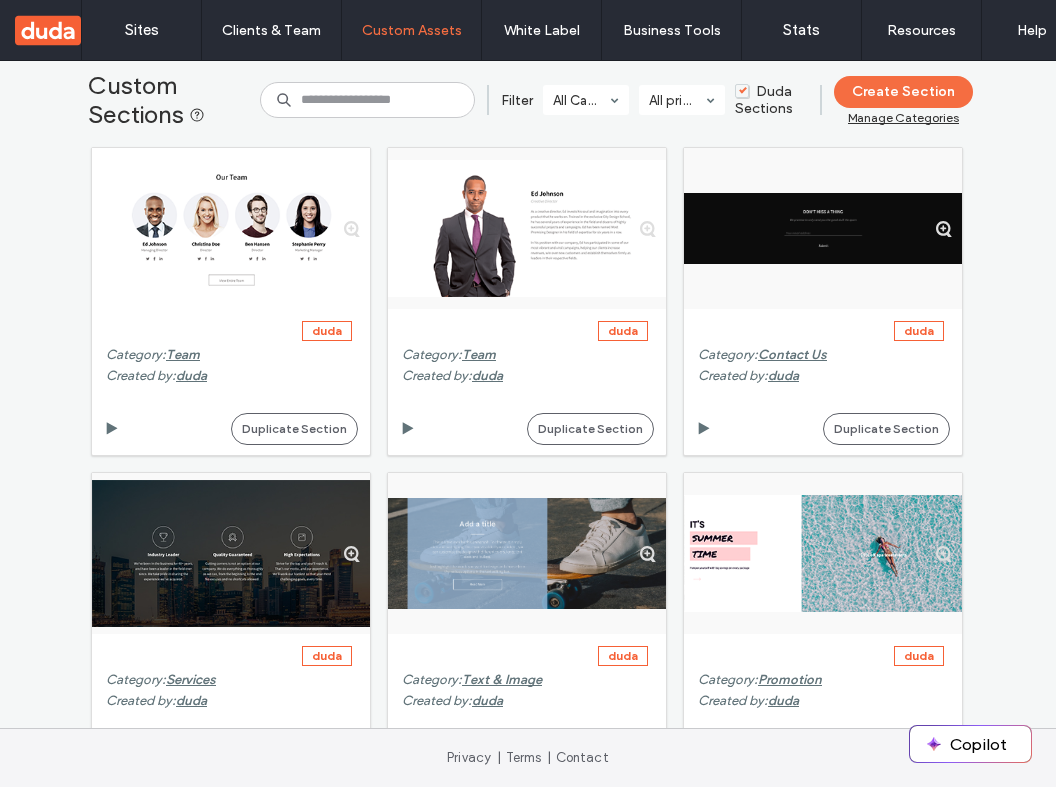 click on "Duda Sections" at bounding box center (764, 100) 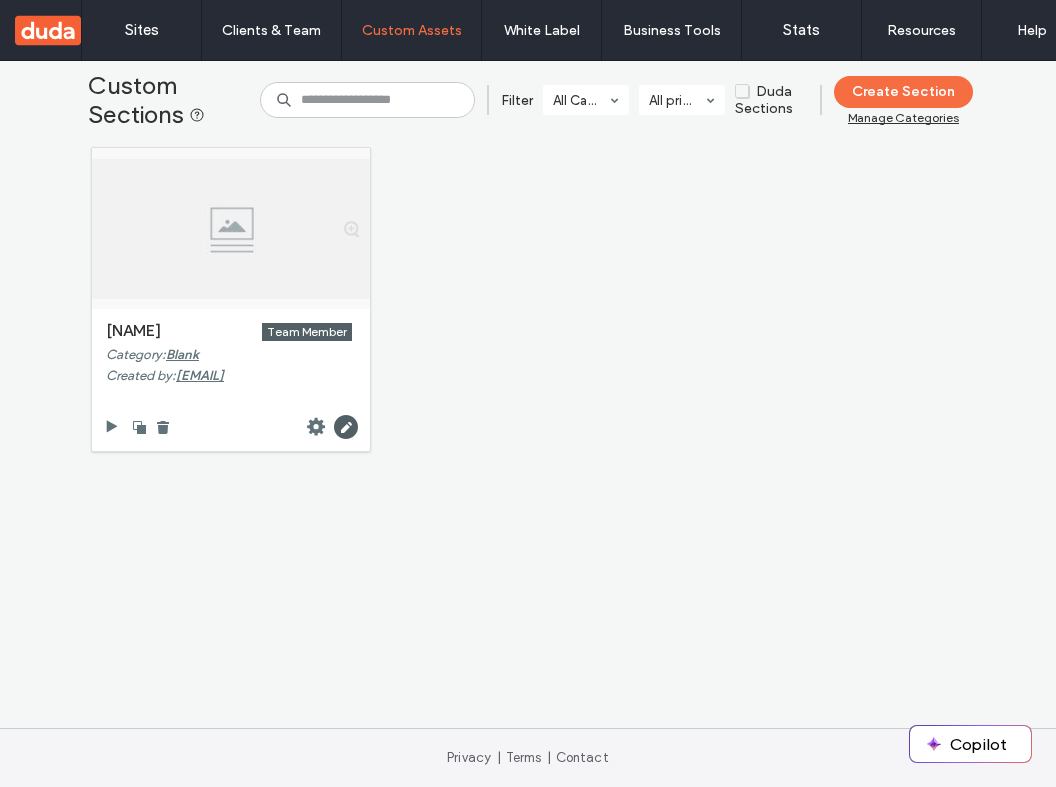 click 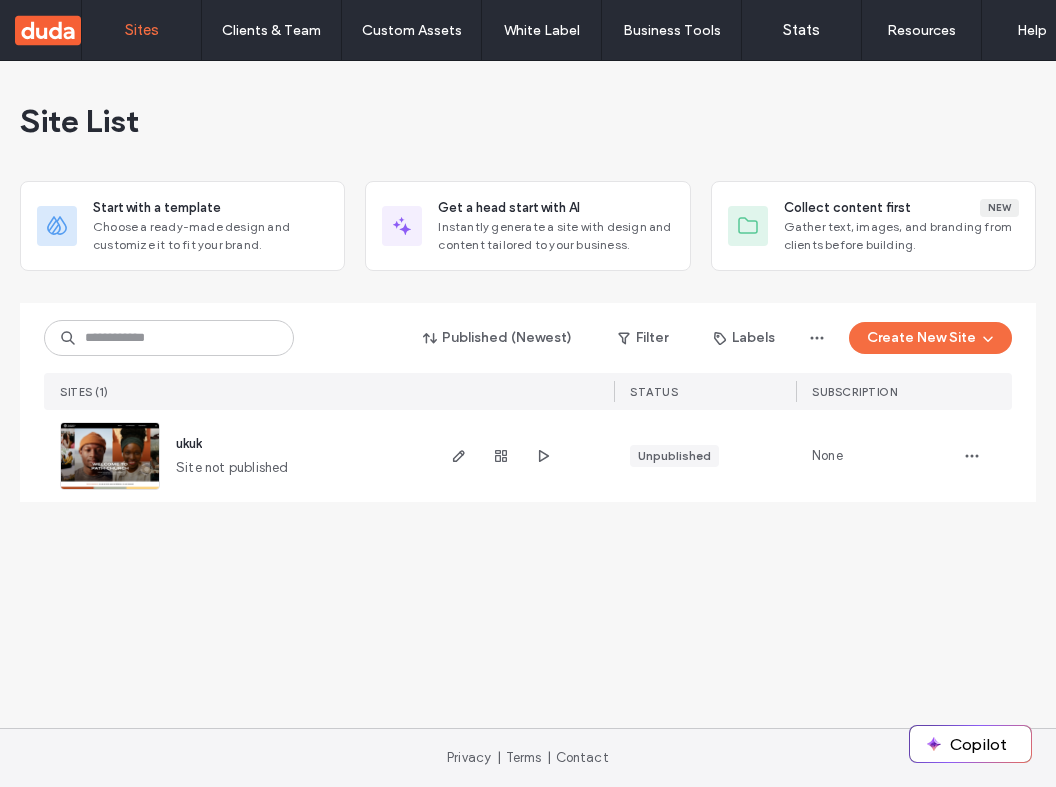 scroll, scrollTop: 0, scrollLeft: 0, axis: both 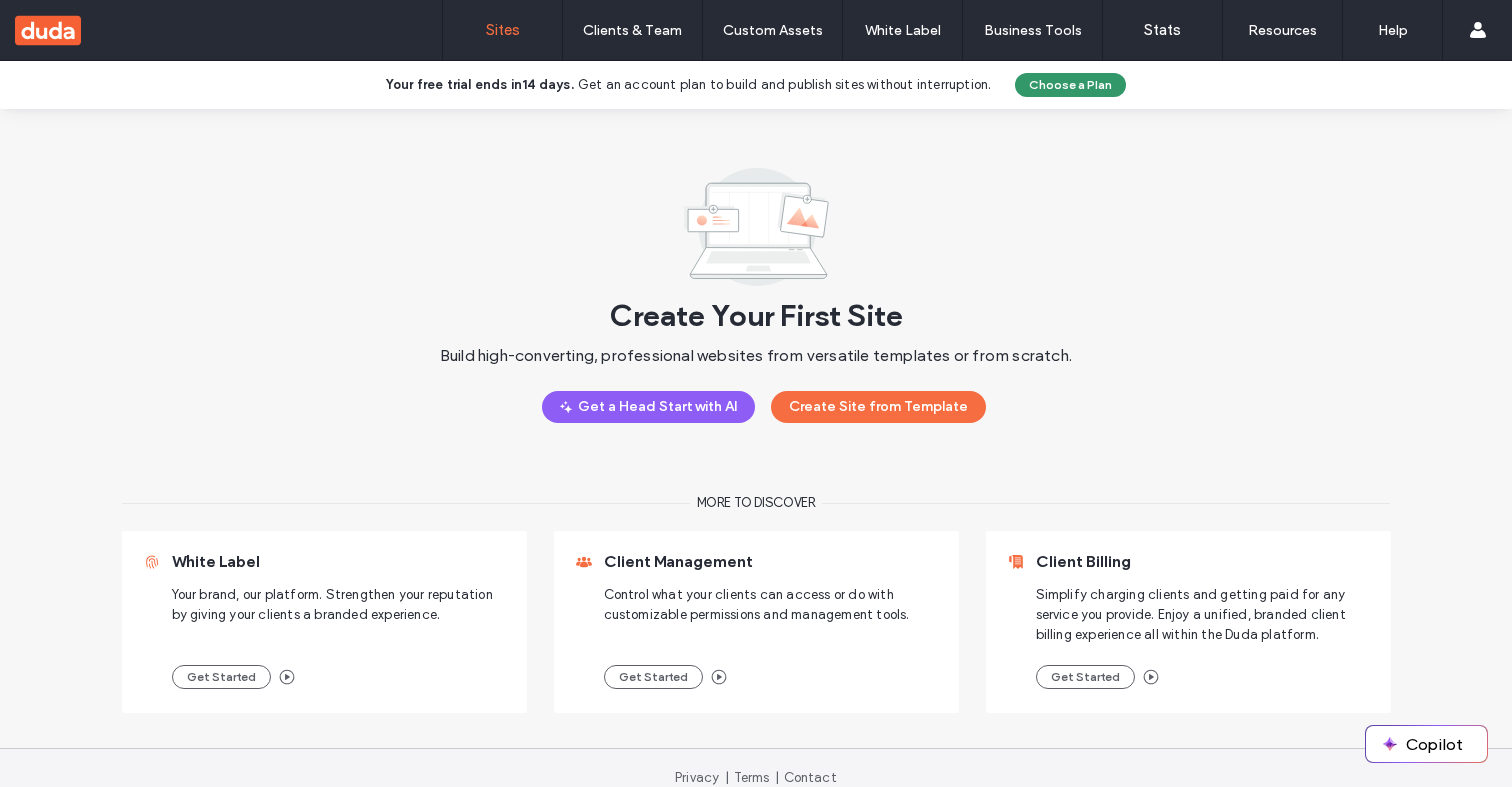 click on "Choose a Plan" at bounding box center [1070, 85] 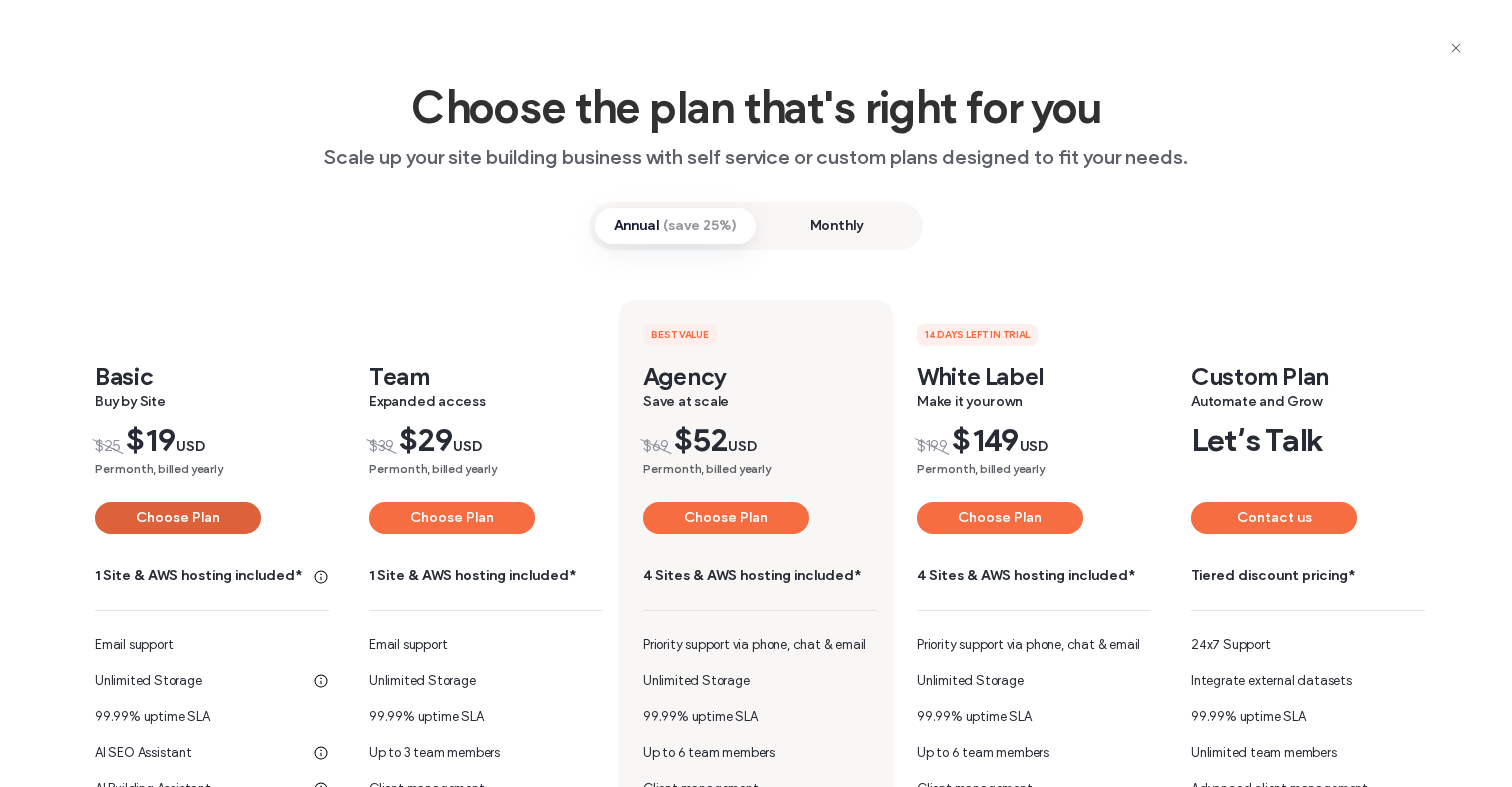 click on "Choose Plan" at bounding box center (178, 518) 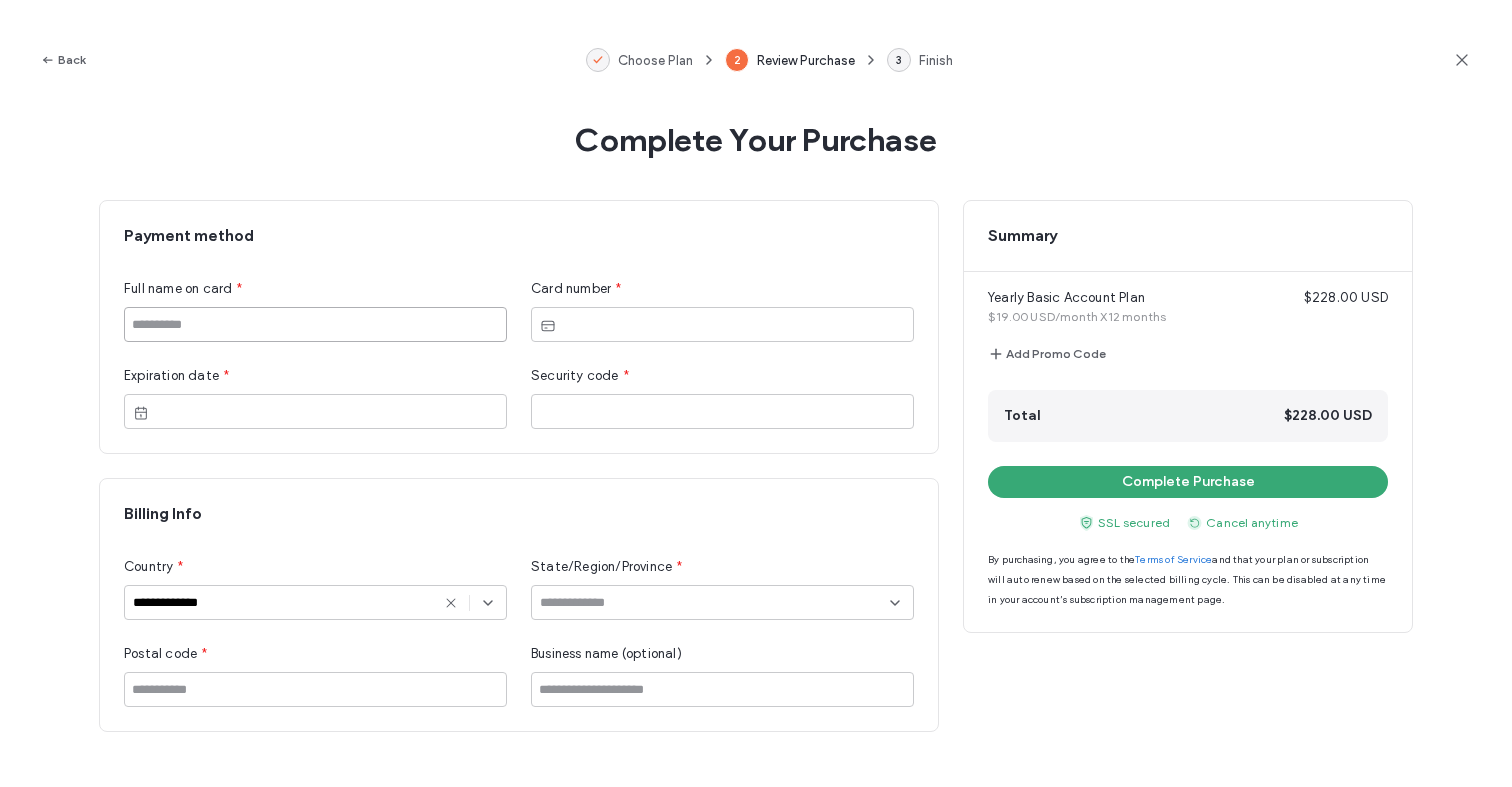 click at bounding box center (315, 324) 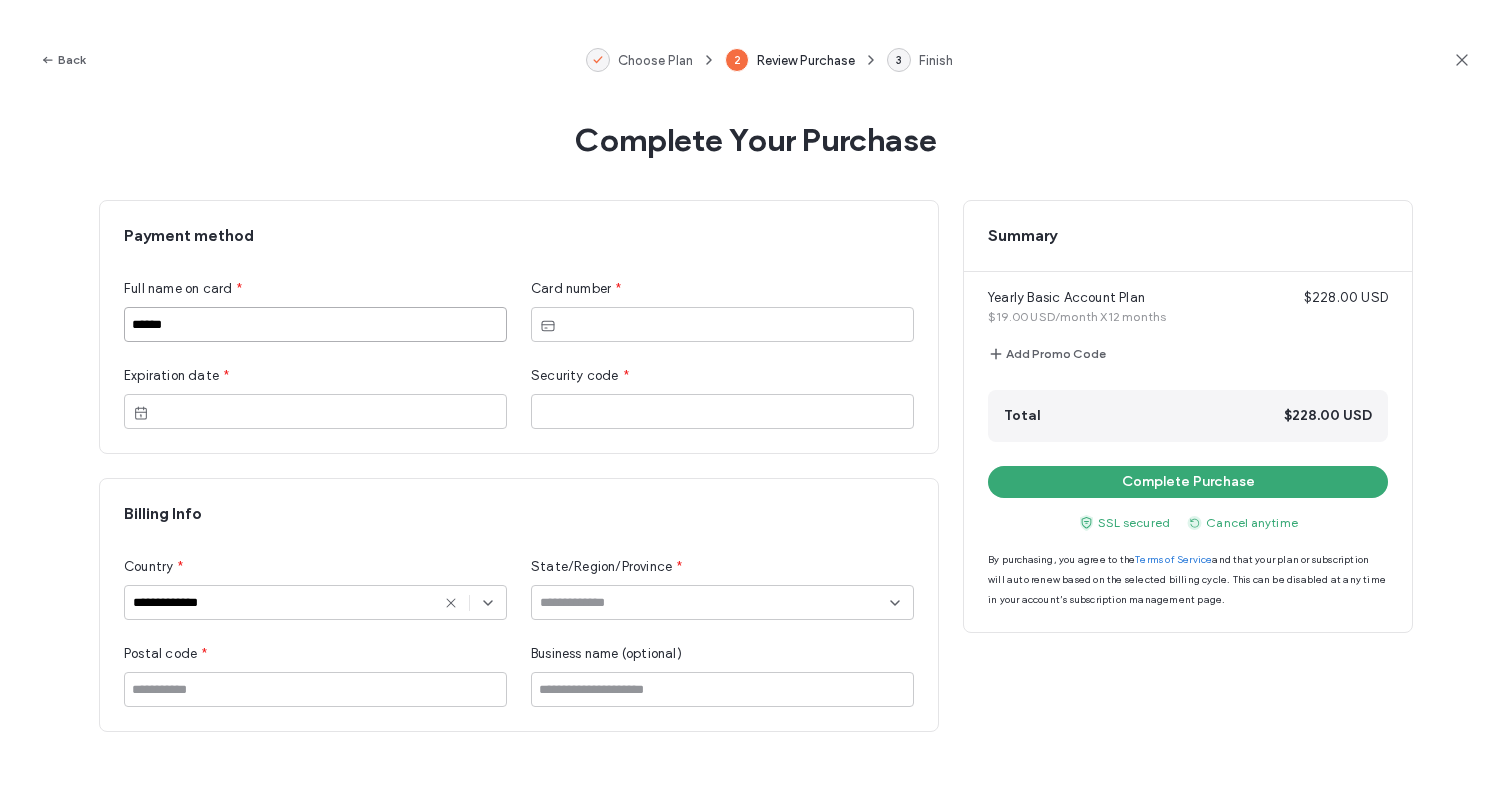 type on "******" 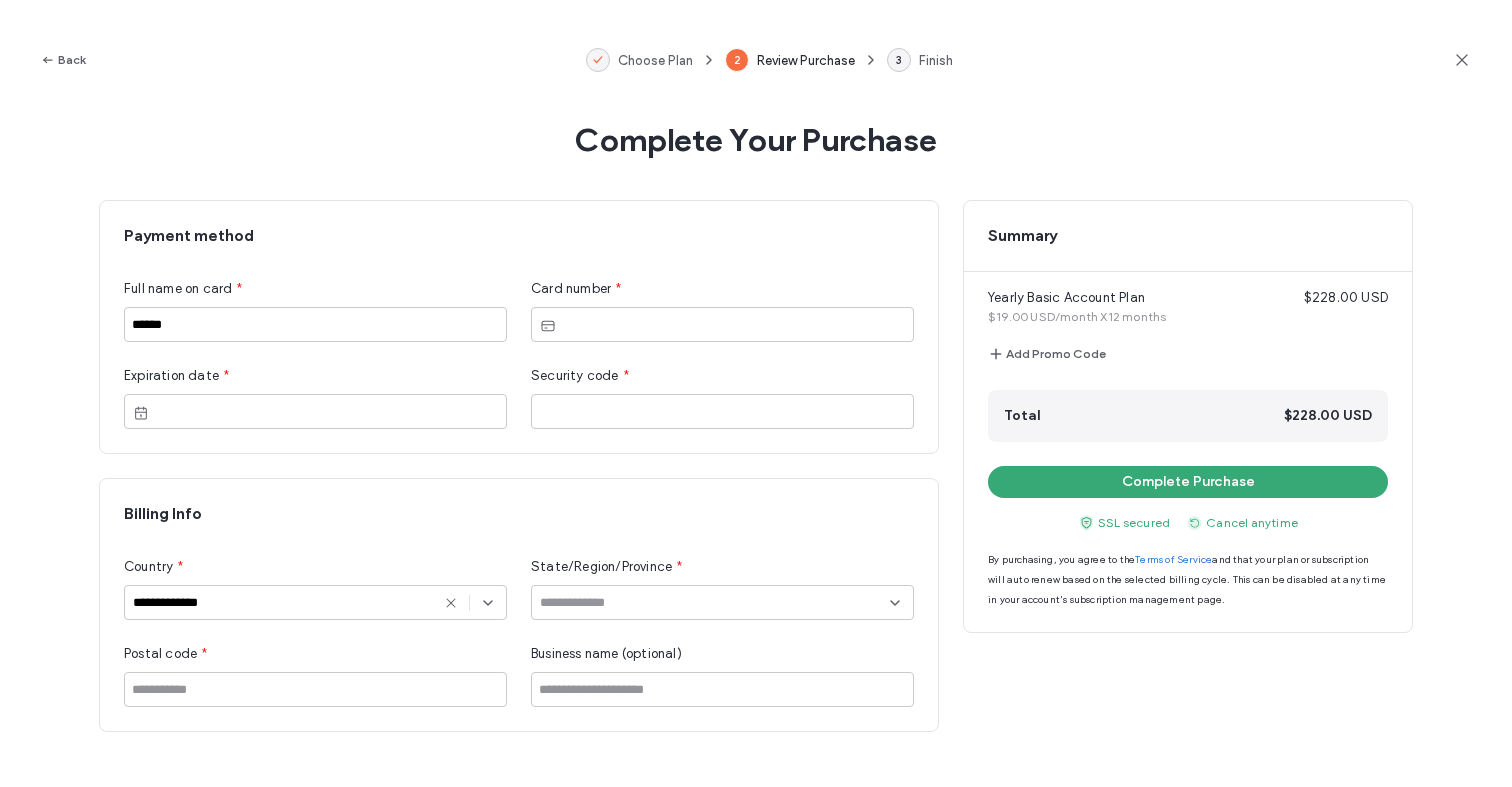 click at bounding box center [722, 324] 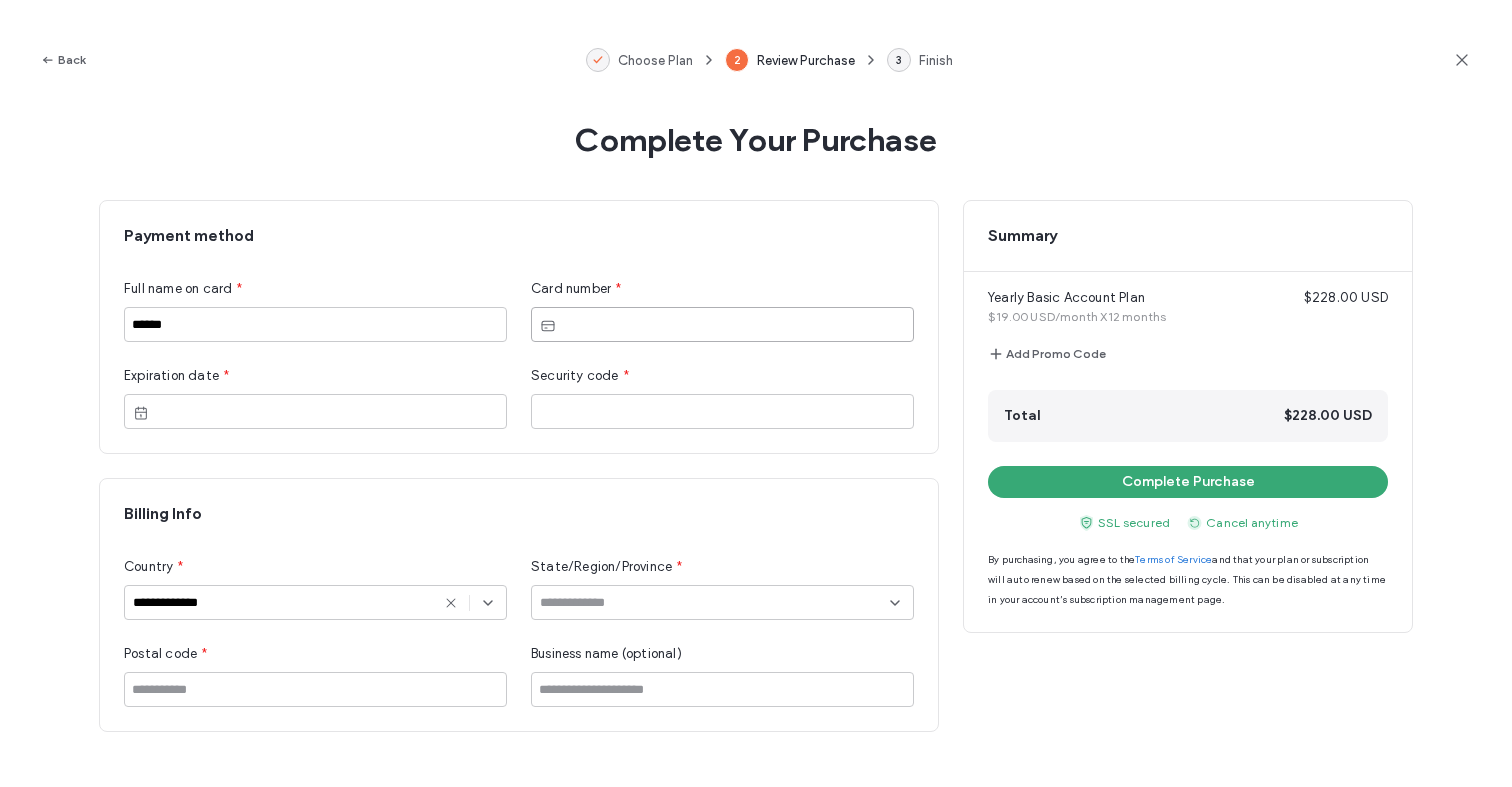 click on "**********" at bounding box center [756, 426] 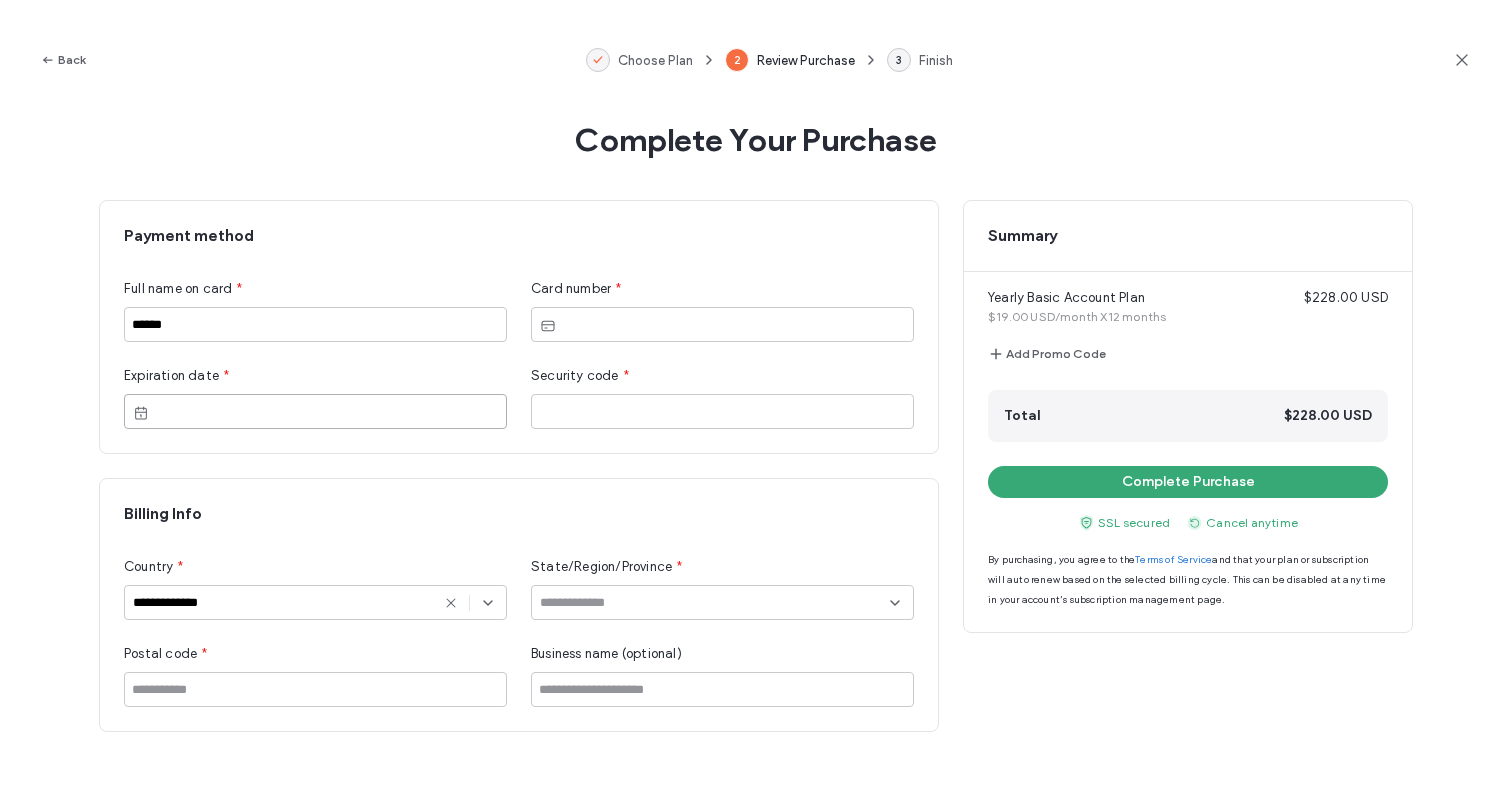click on "Payment method Full name on card * ****** Card number * Expiration date * Security code *" at bounding box center [519, 327] 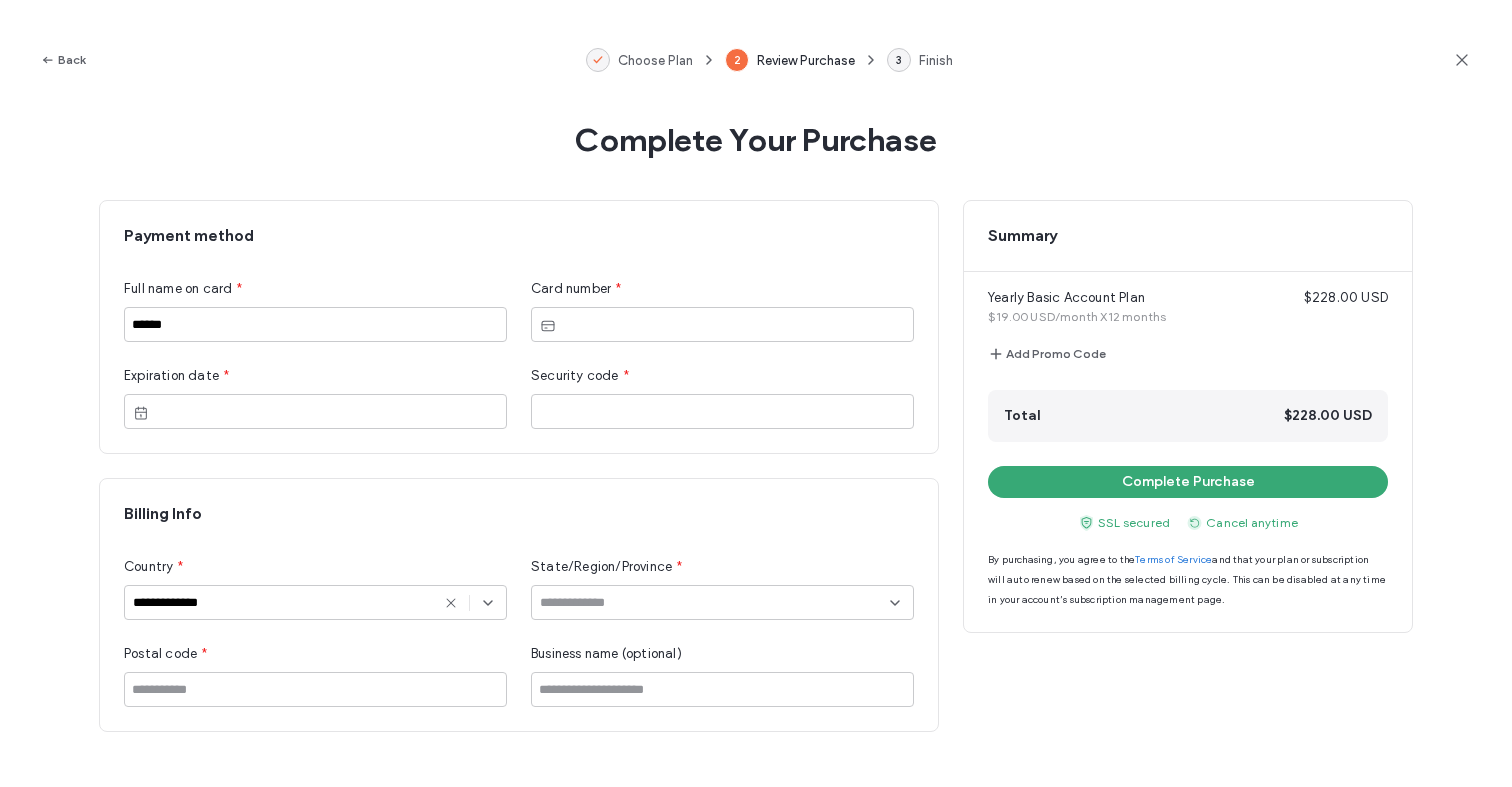 click at bounding box center (722, 411) 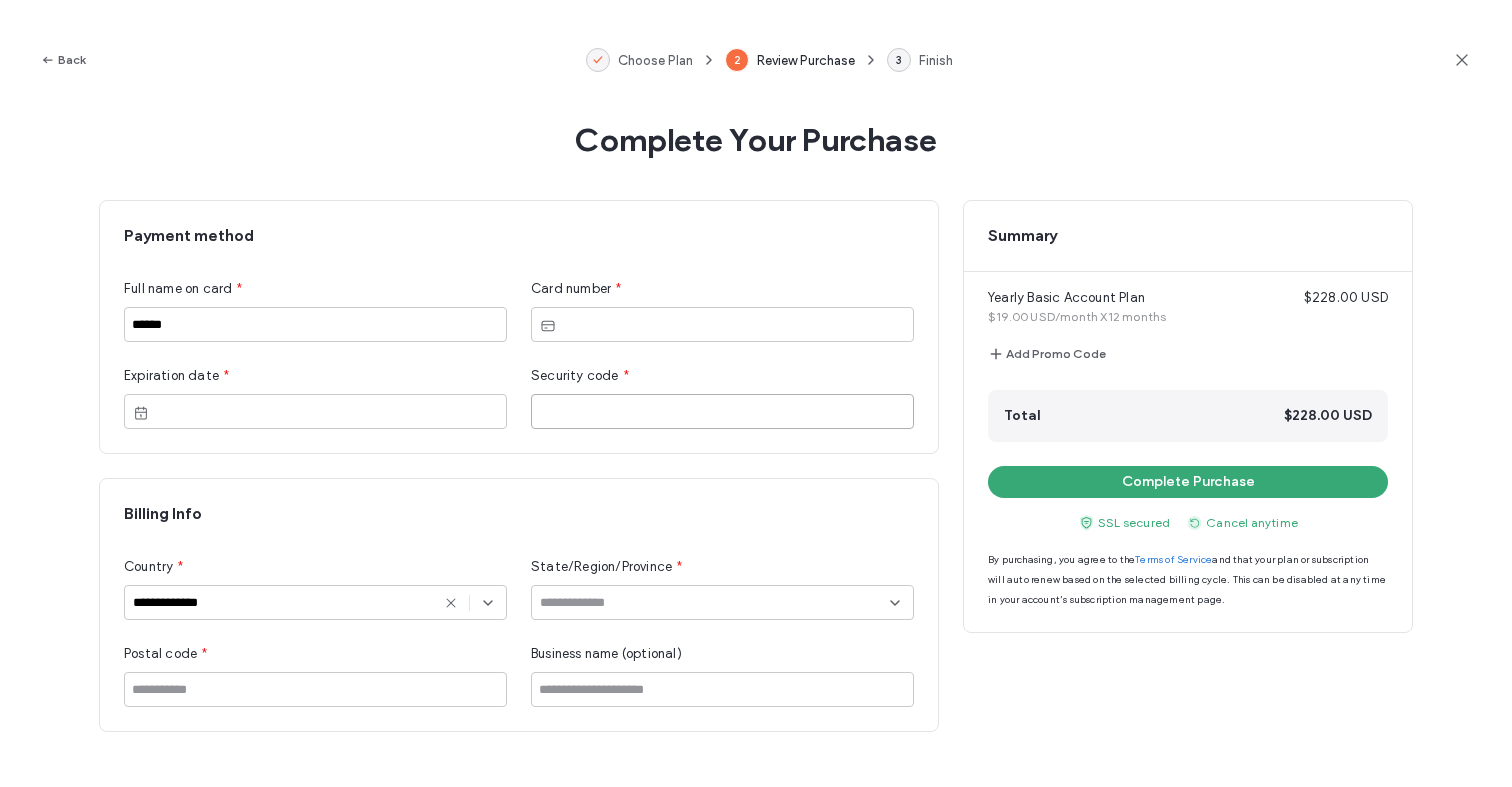 click on "**********" at bounding box center [519, 605] 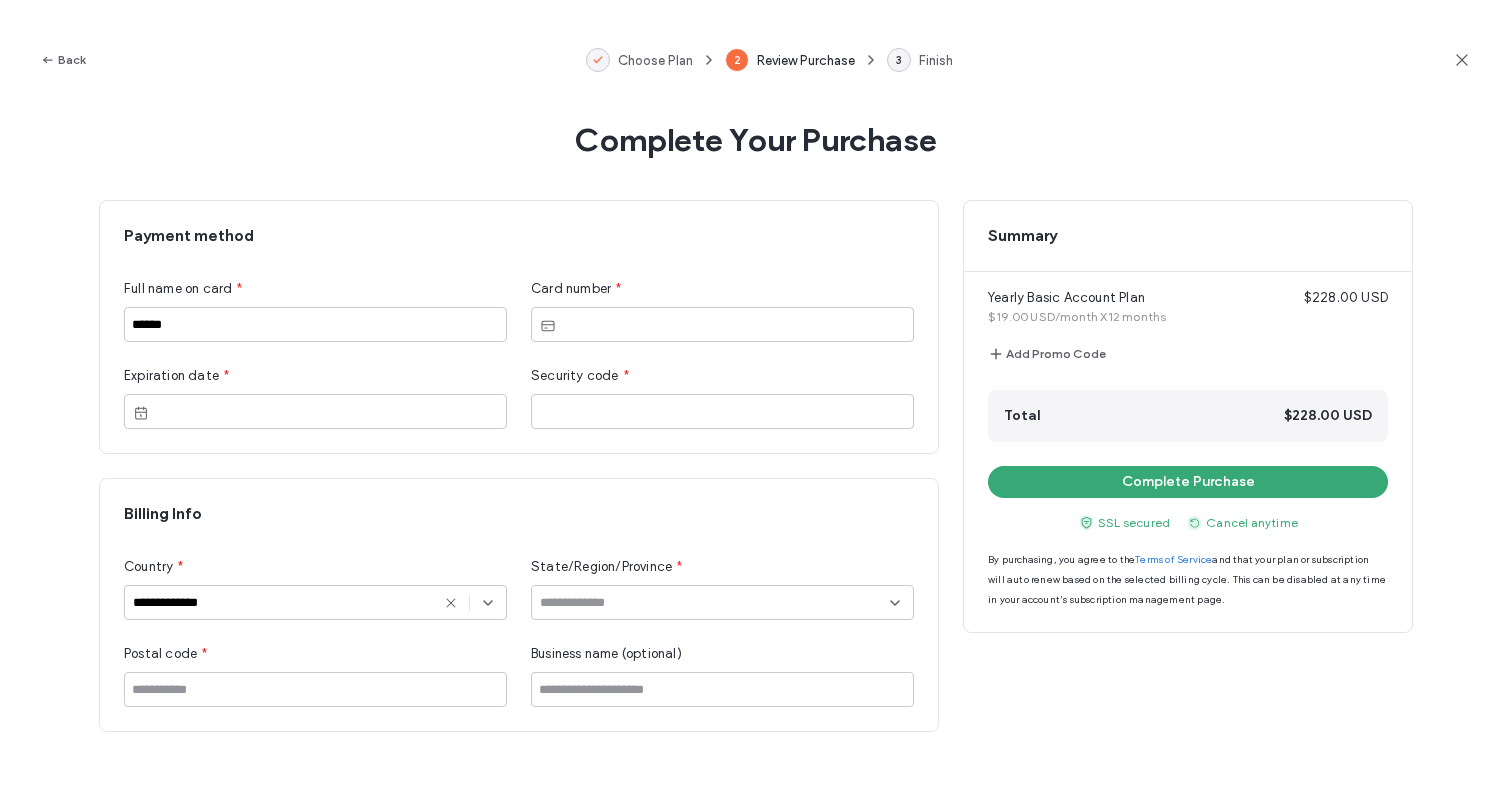 click 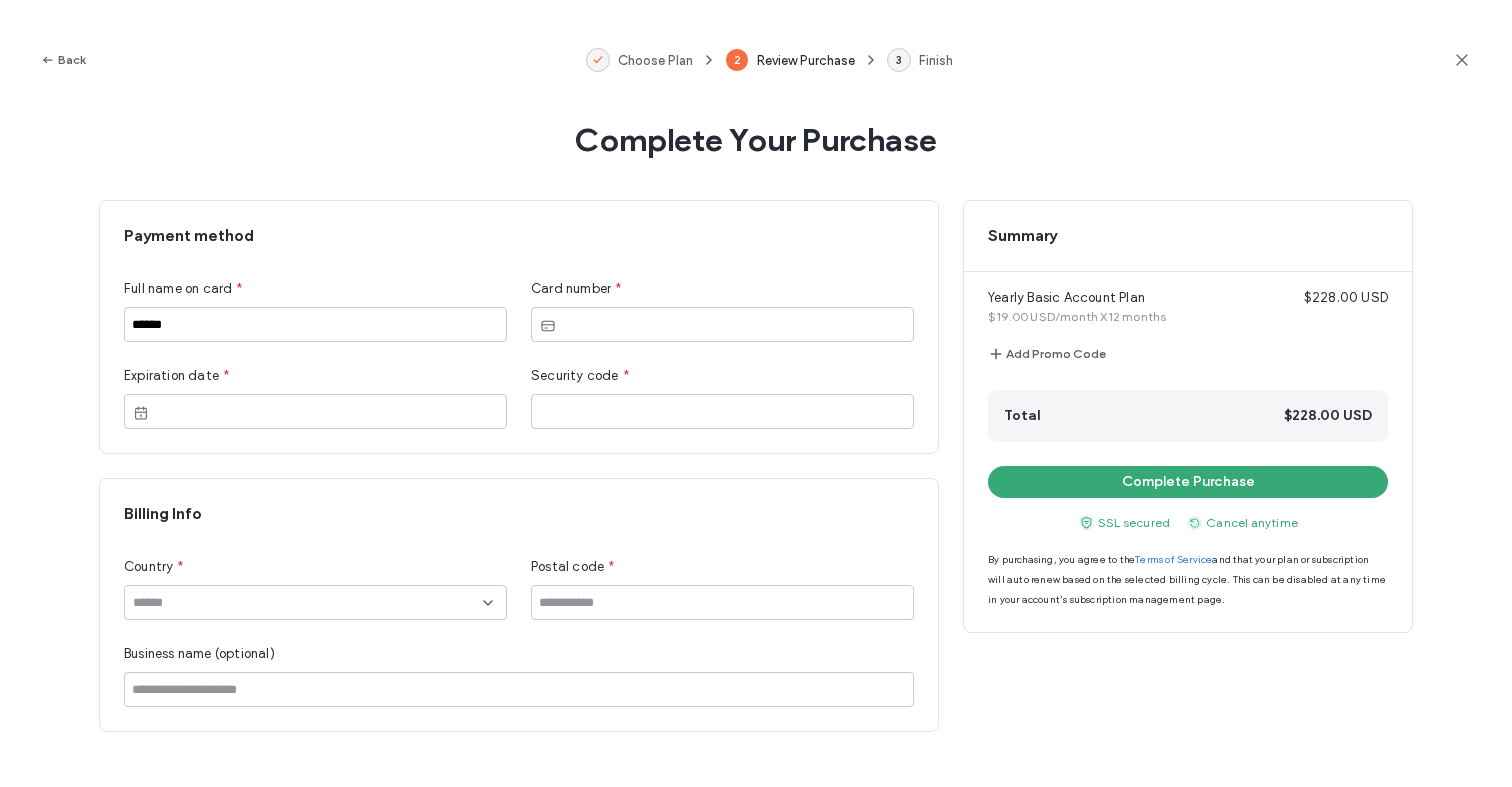 click at bounding box center (315, 602) 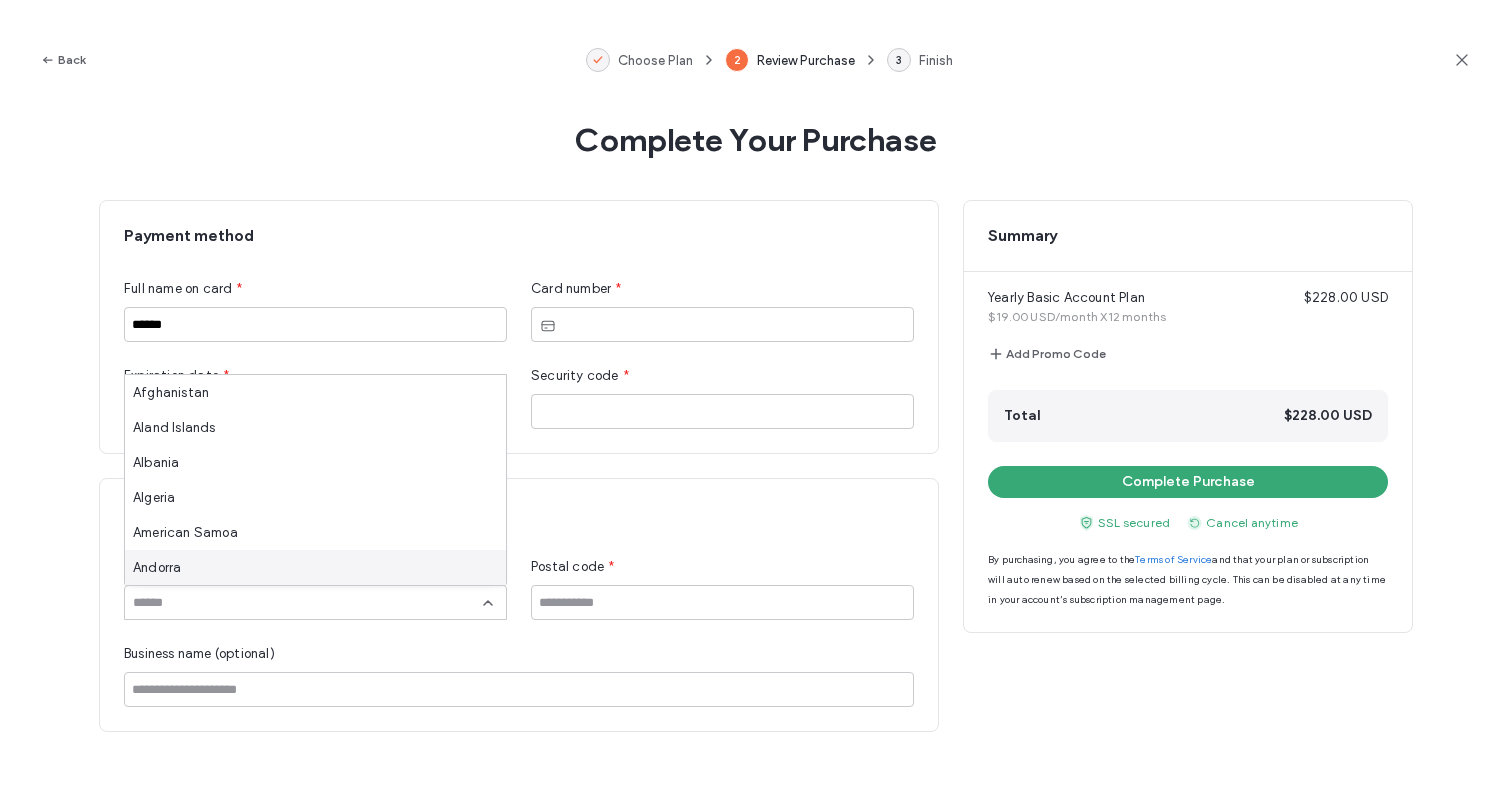 click on "Andorra" at bounding box center (315, 567) 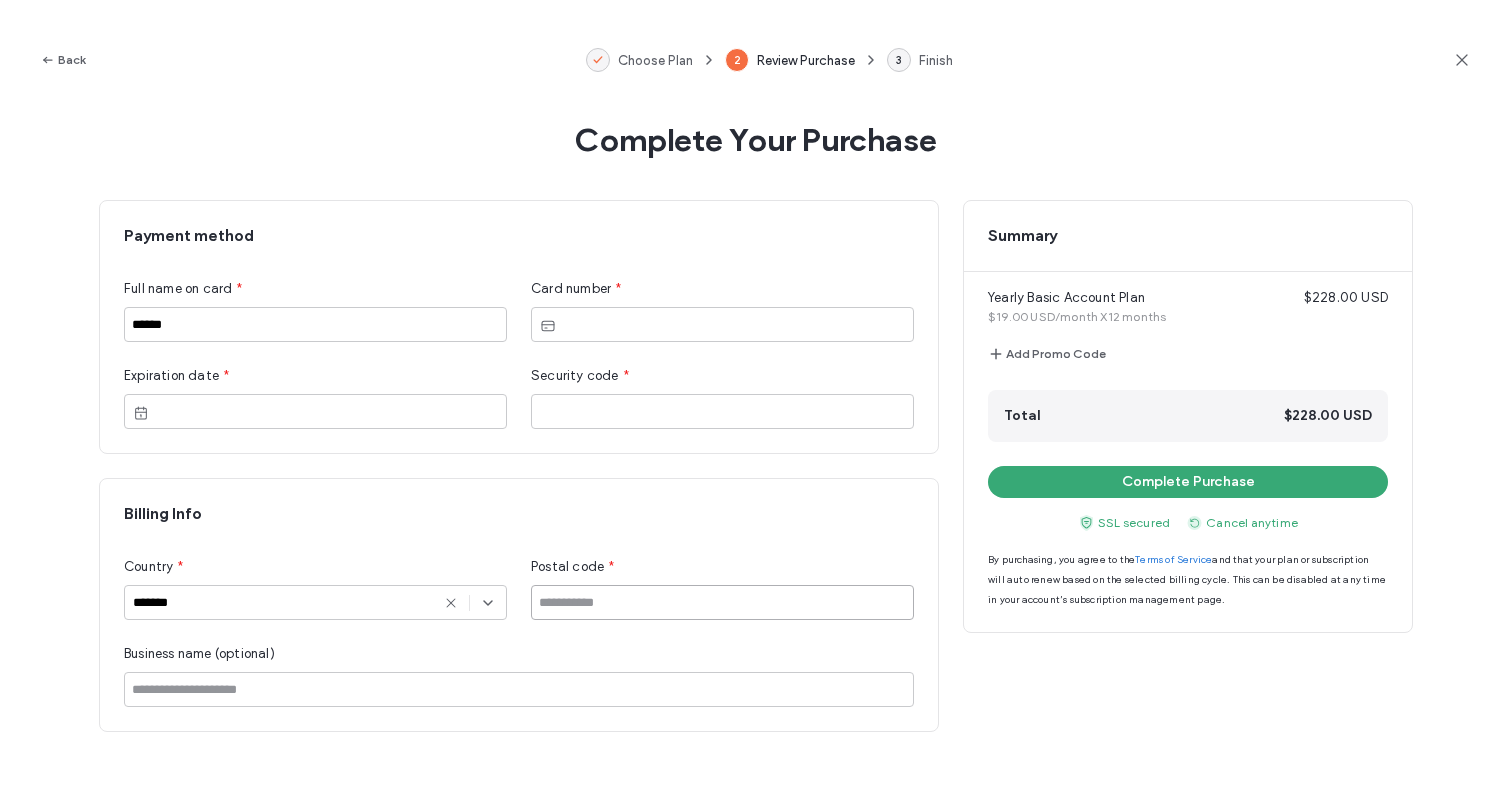 click at bounding box center (722, 602) 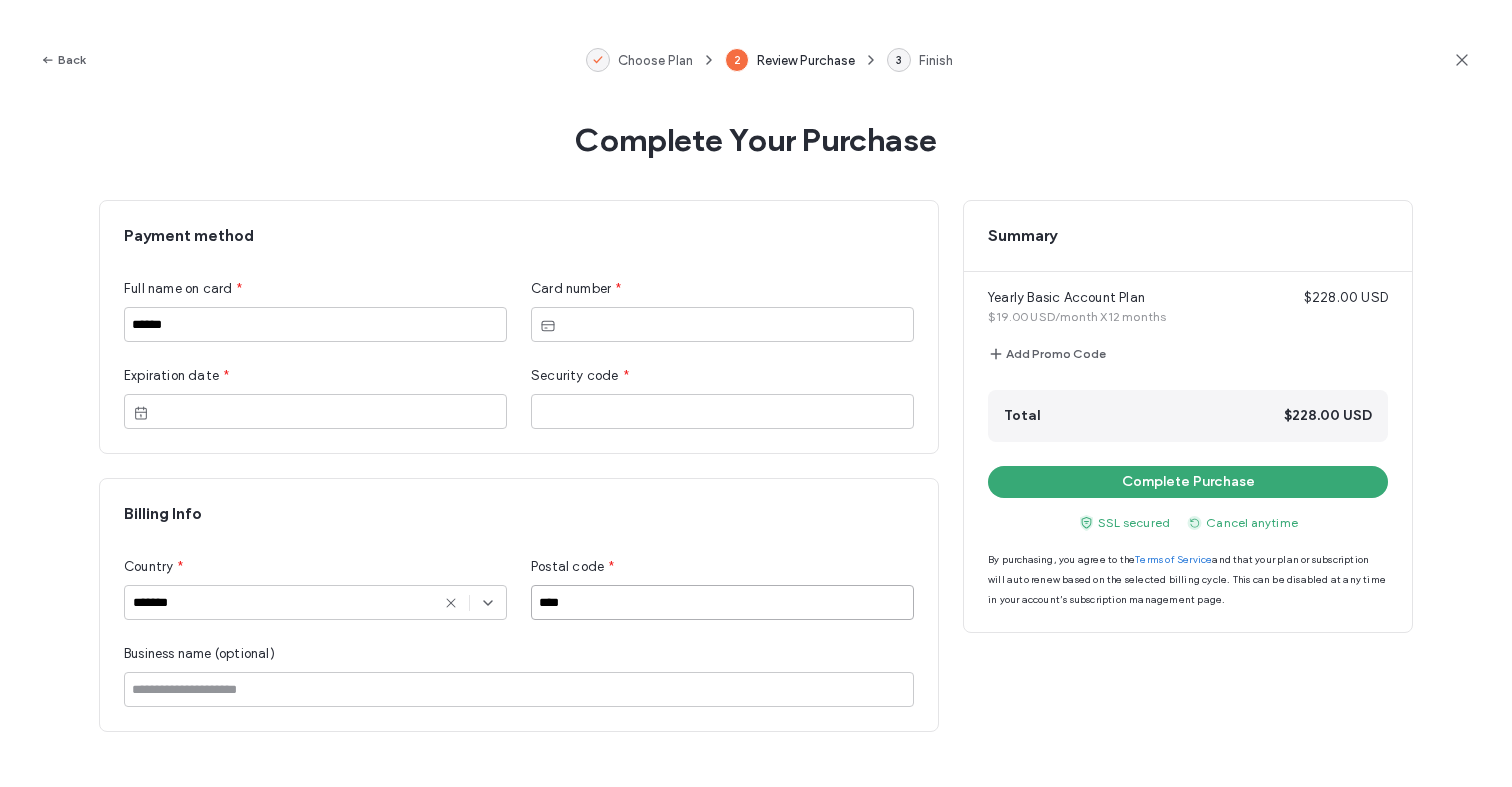 type on "****" 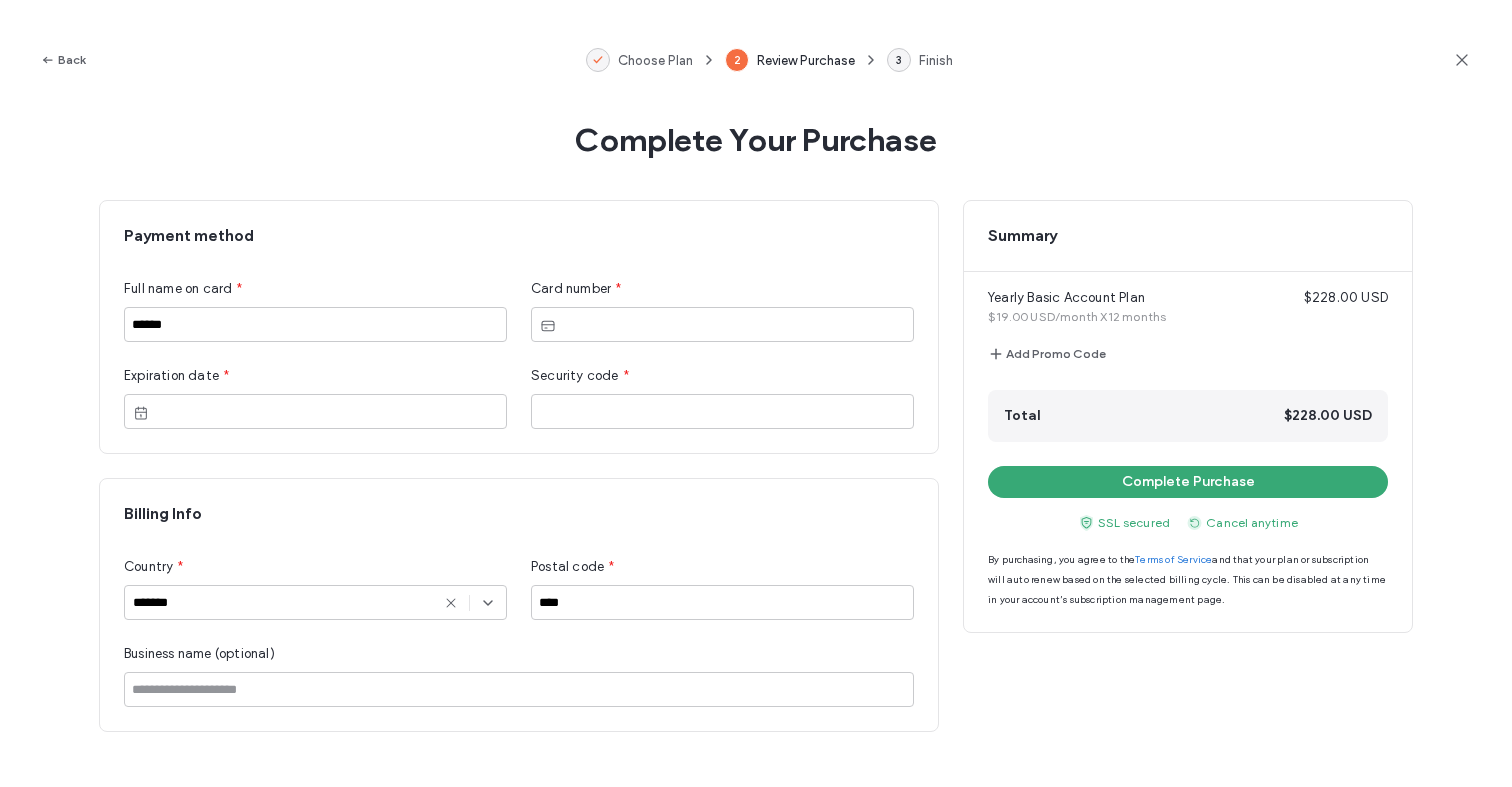 click on "Country * ******* Postal code * **** Business name (optional)" at bounding box center (519, 616) 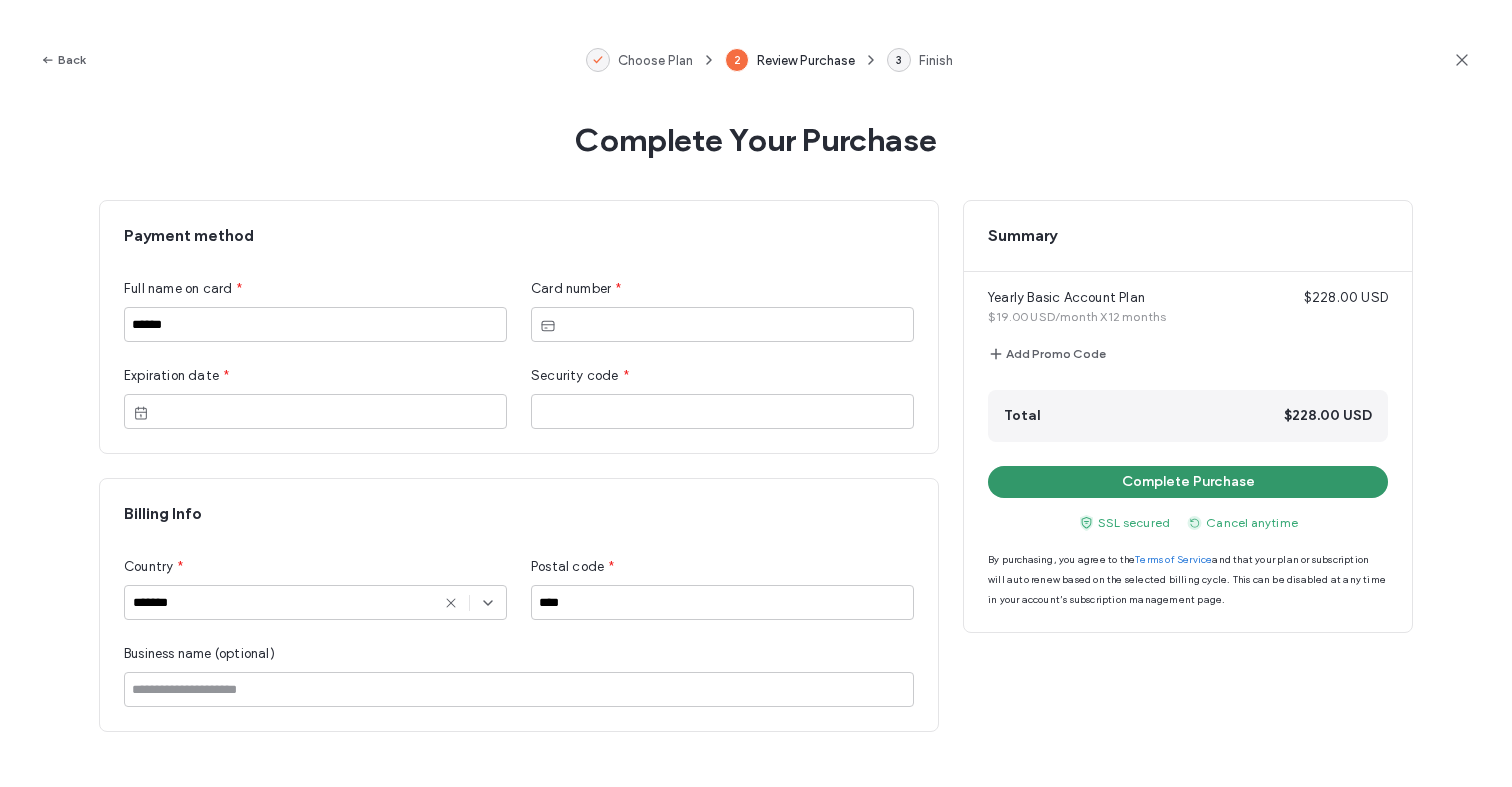 click on "Complete Purchase" at bounding box center [1188, 482] 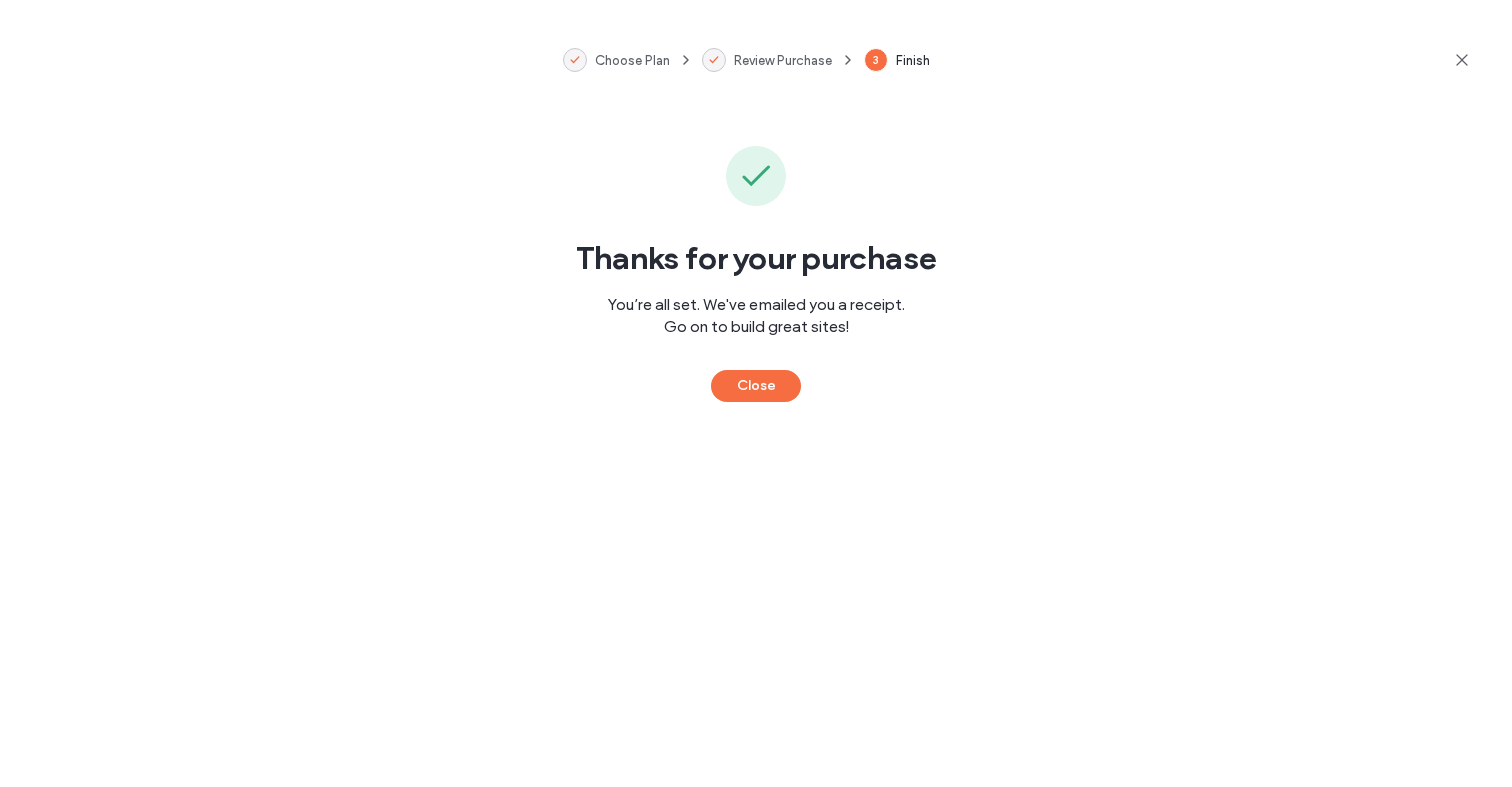 click on "Thanks for your purchase You’re all set. We've emailed you a receipt.
Go on to build great sites! Close" at bounding box center (756, 453) 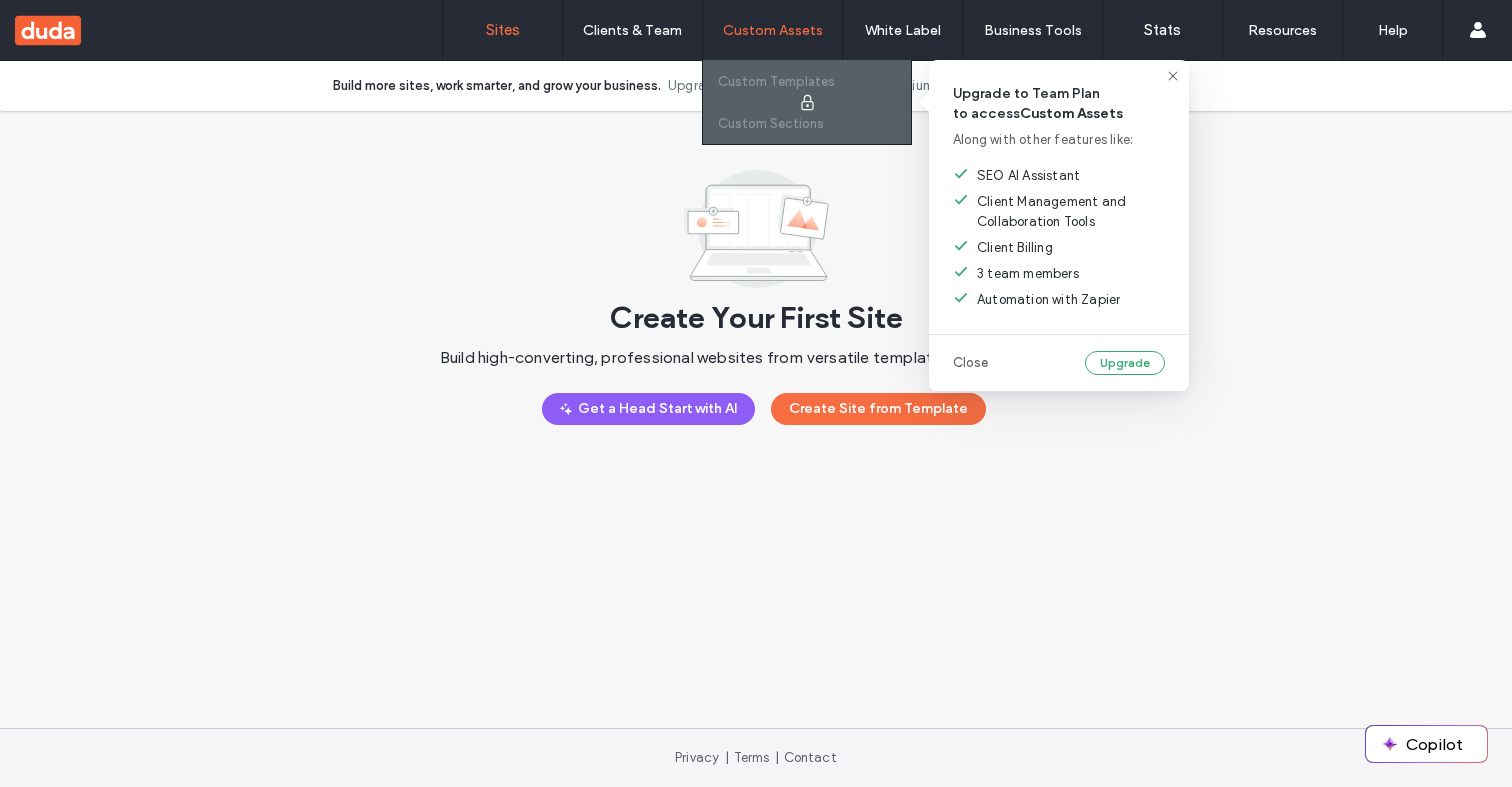 scroll, scrollTop: 0, scrollLeft: 0, axis: both 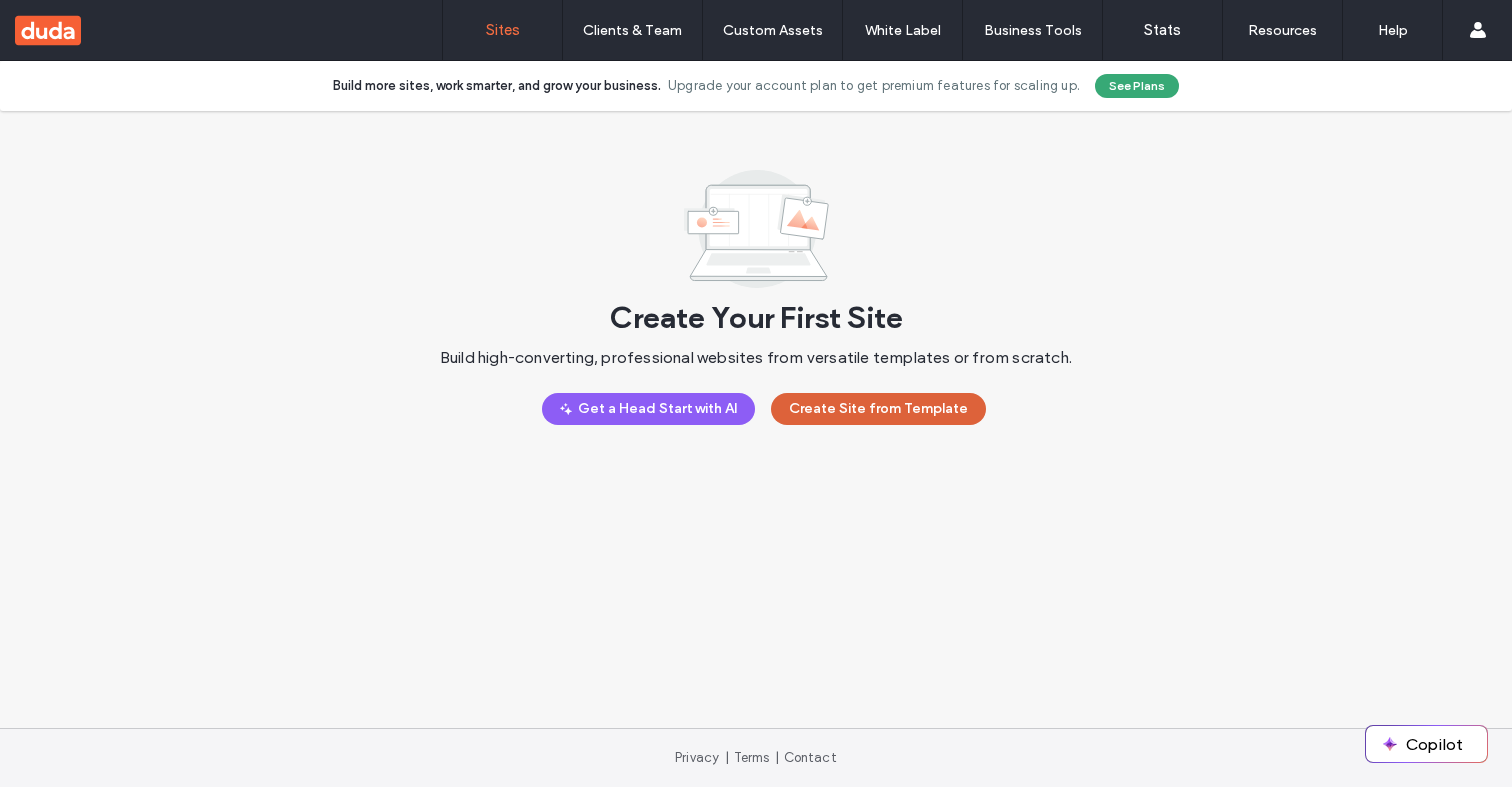 click on "Create Site from Template" at bounding box center (878, 409) 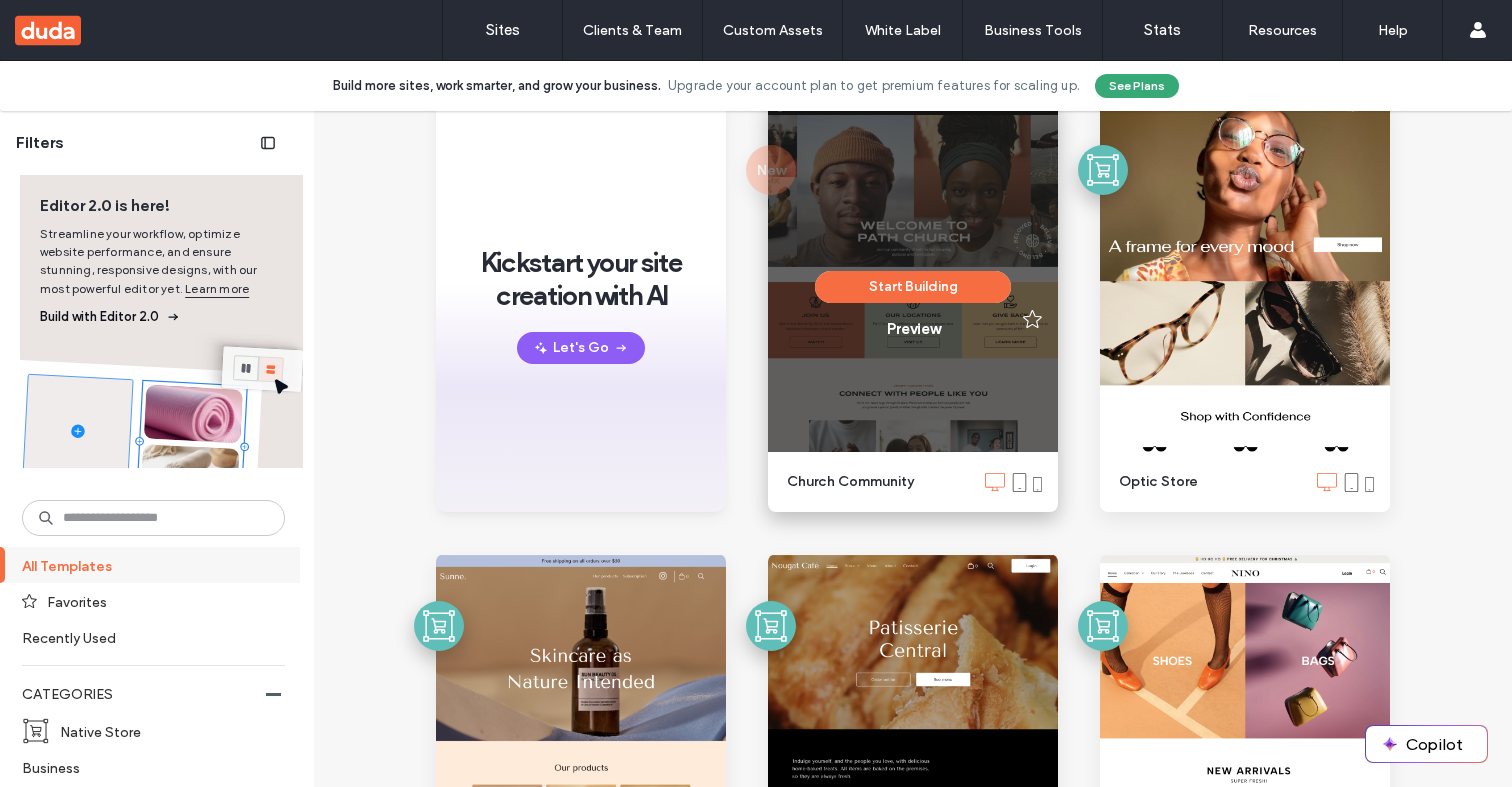 scroll, scrollTop: 175, scrollLeft: 0, axis: vertical 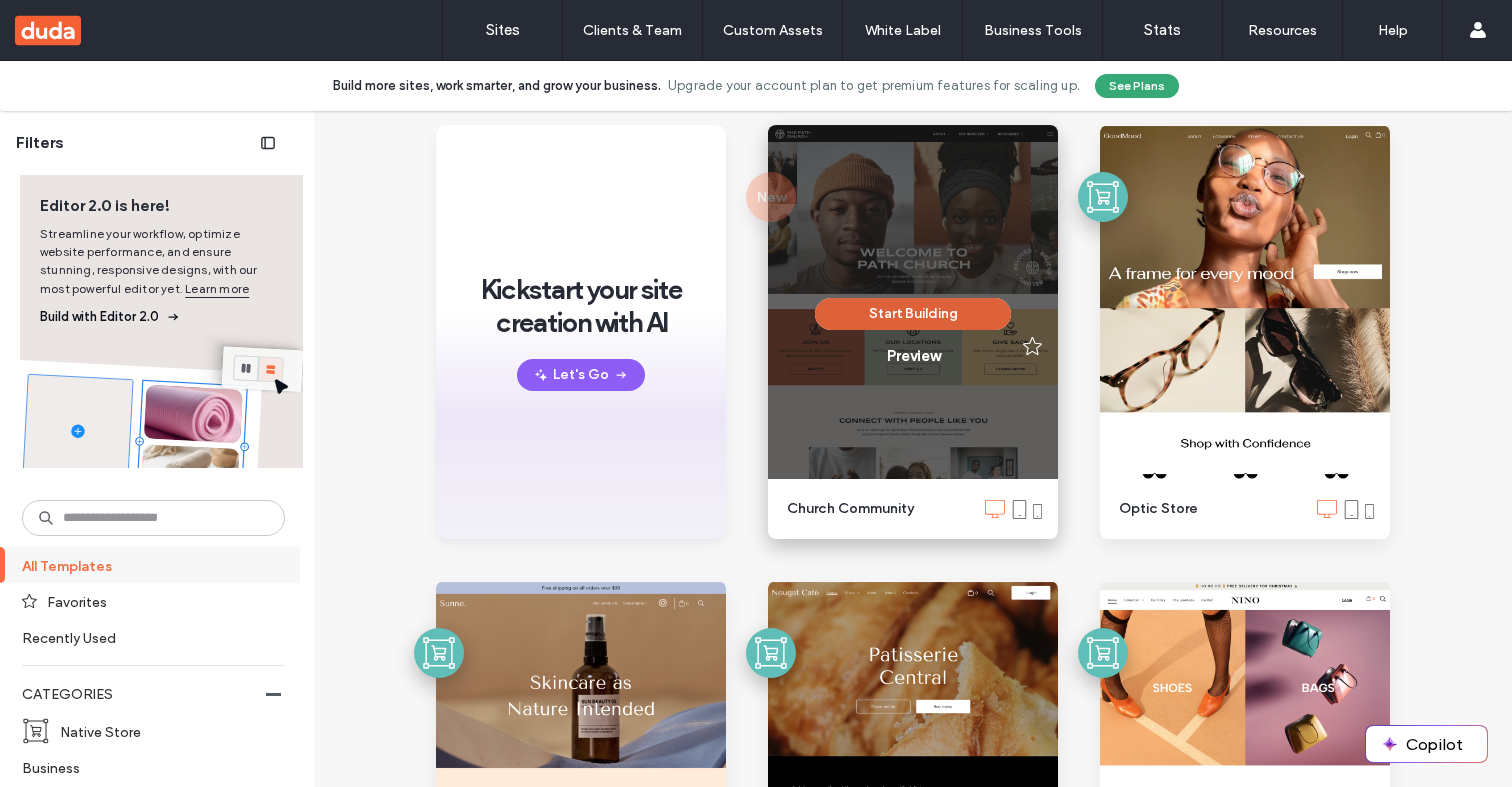 click on "Start Building" at bounding box center (913, 314) 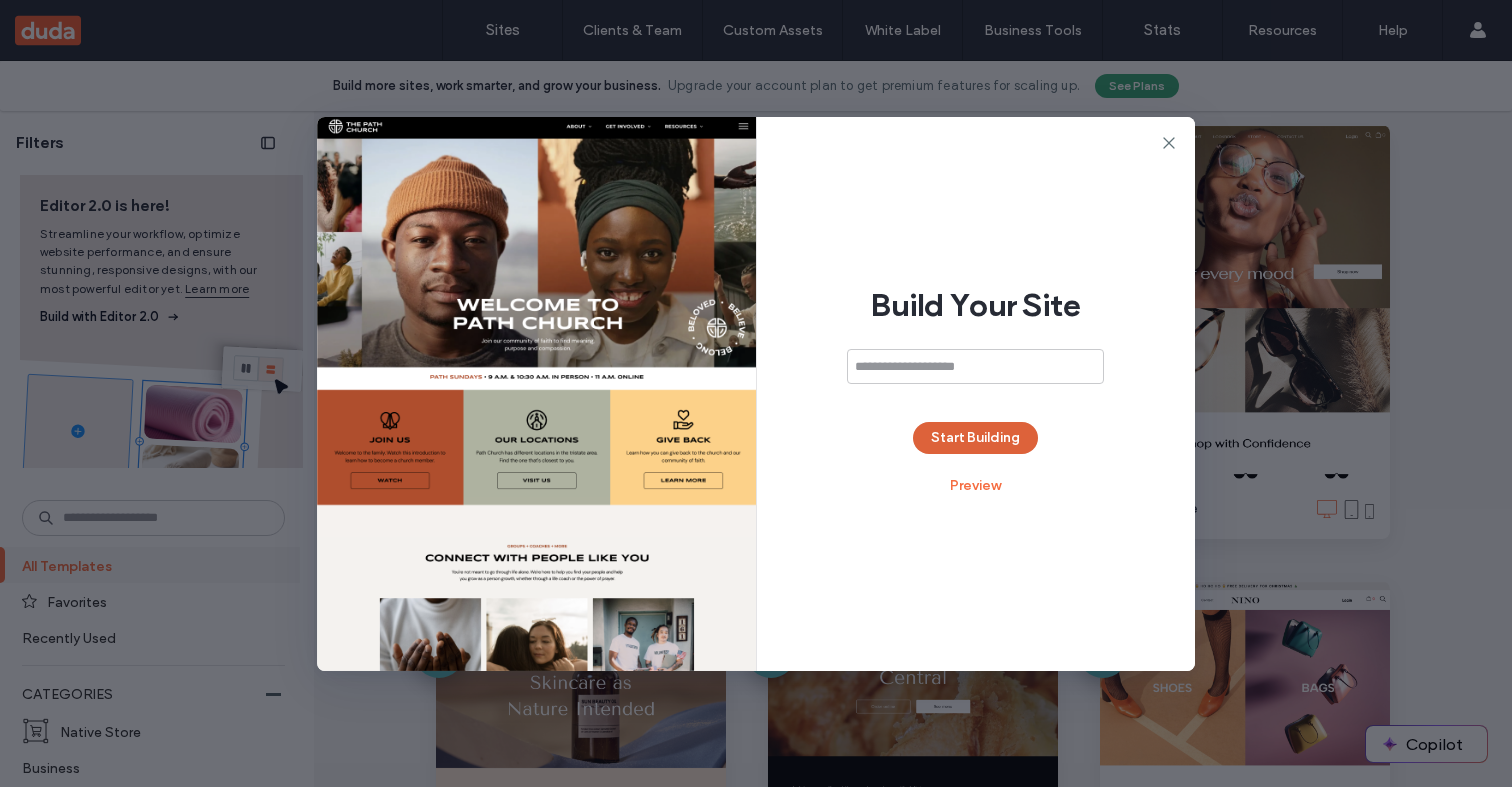 click on "Start Building" at bounding box center [975, 438] 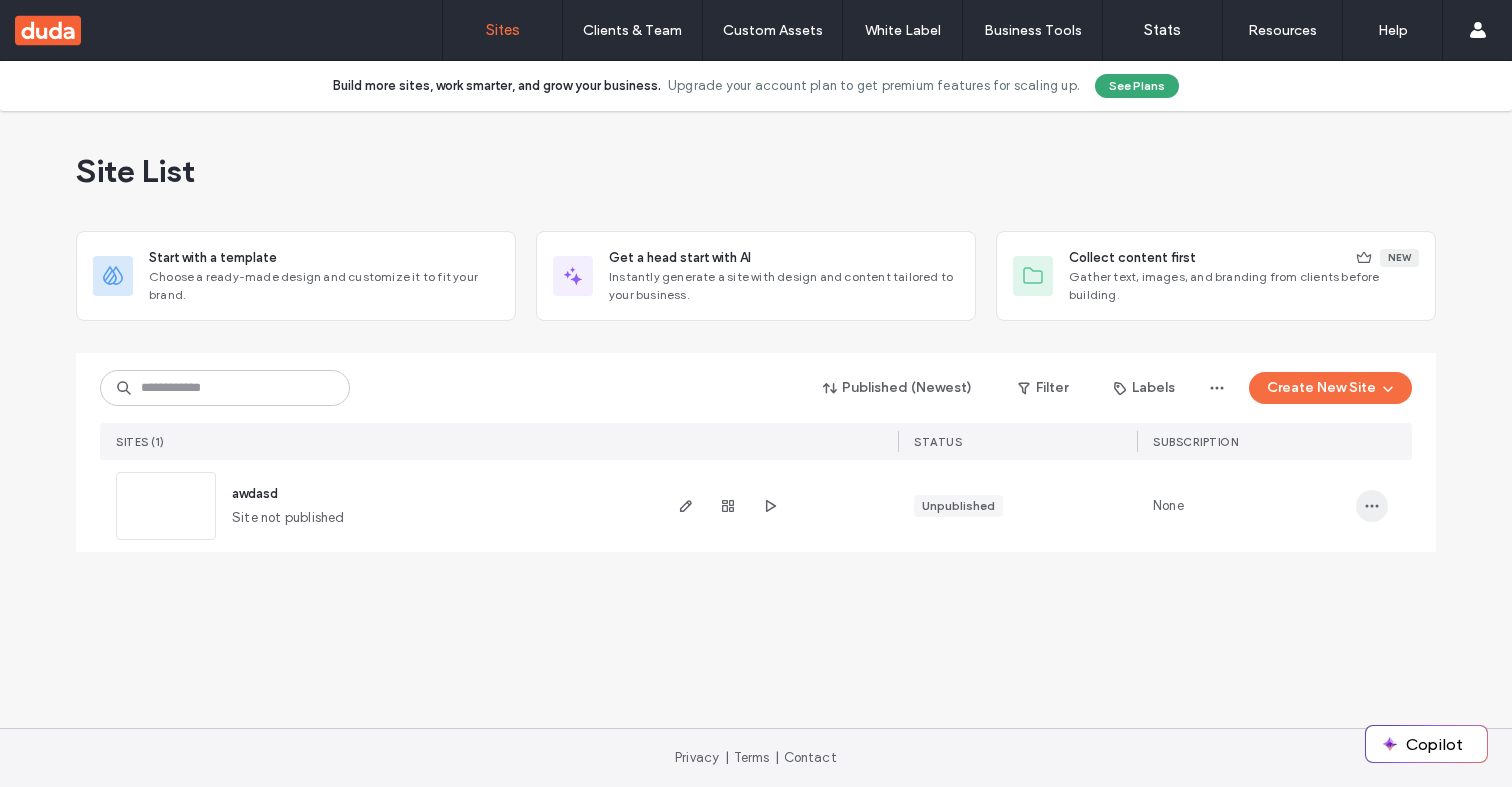 scroll, scrollTop: 0, scrollLeft: 0, axis: both 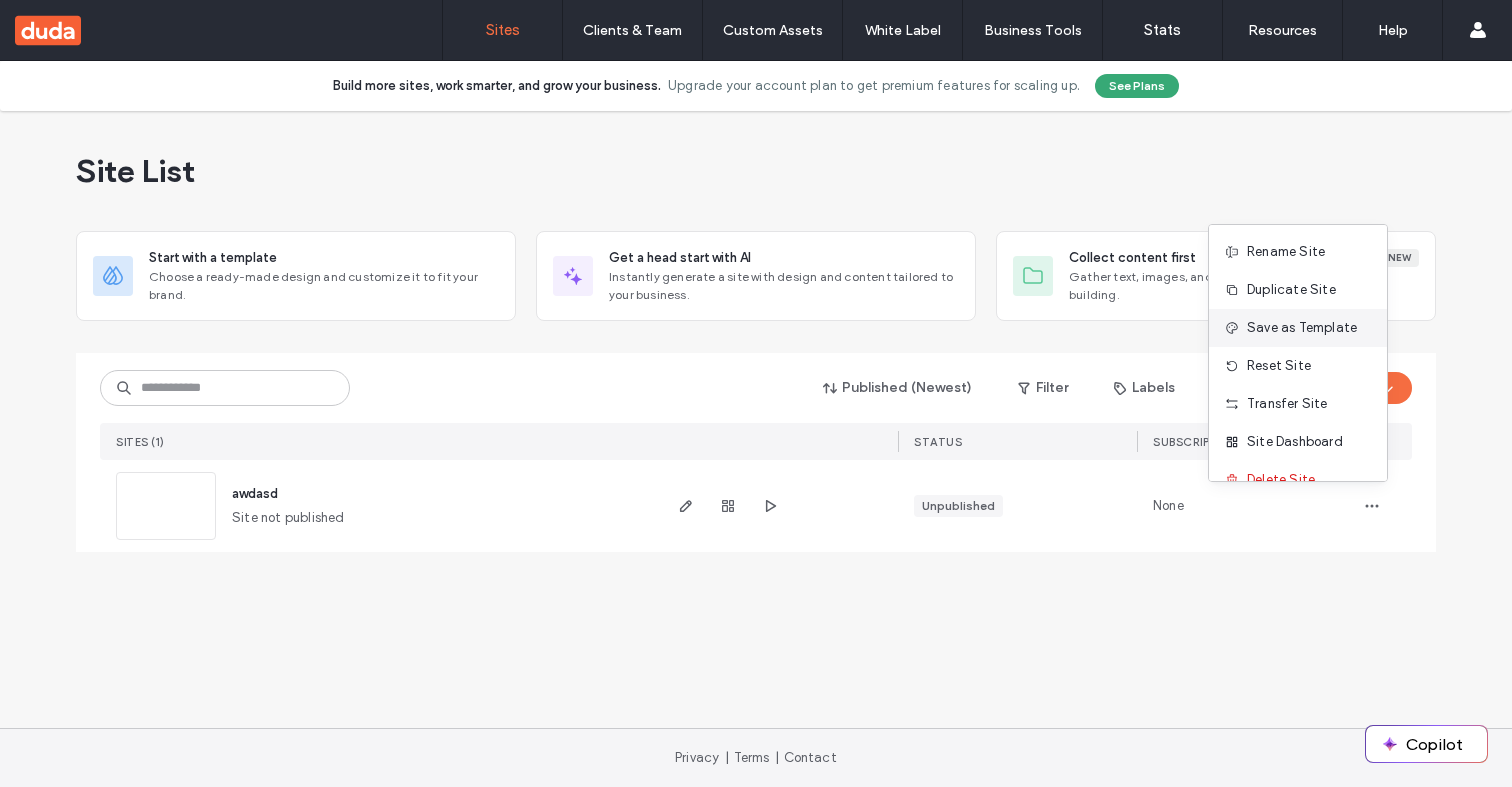 click on "Save as Template" at bounding box center [1302, 328] 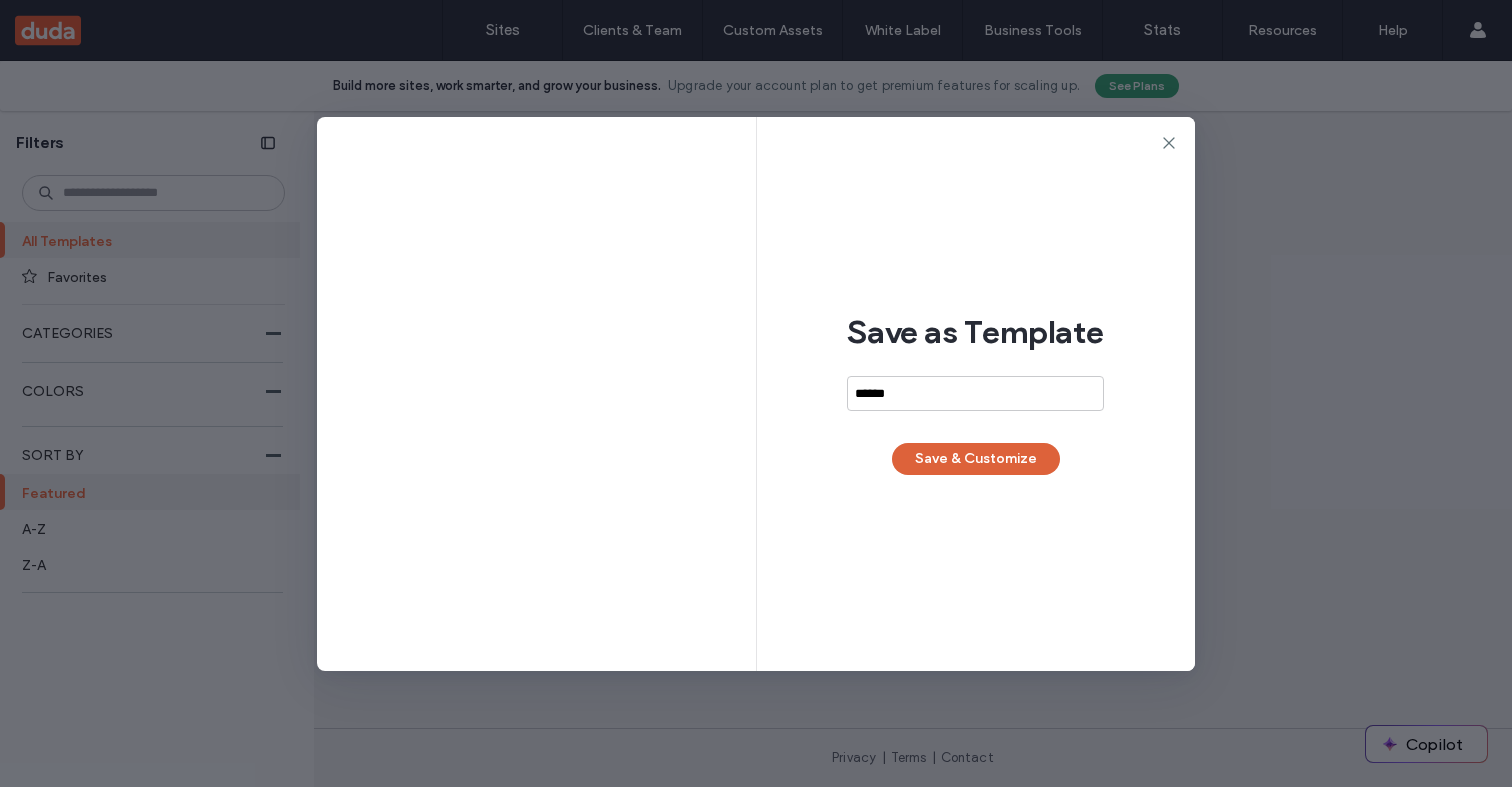 type on "******" 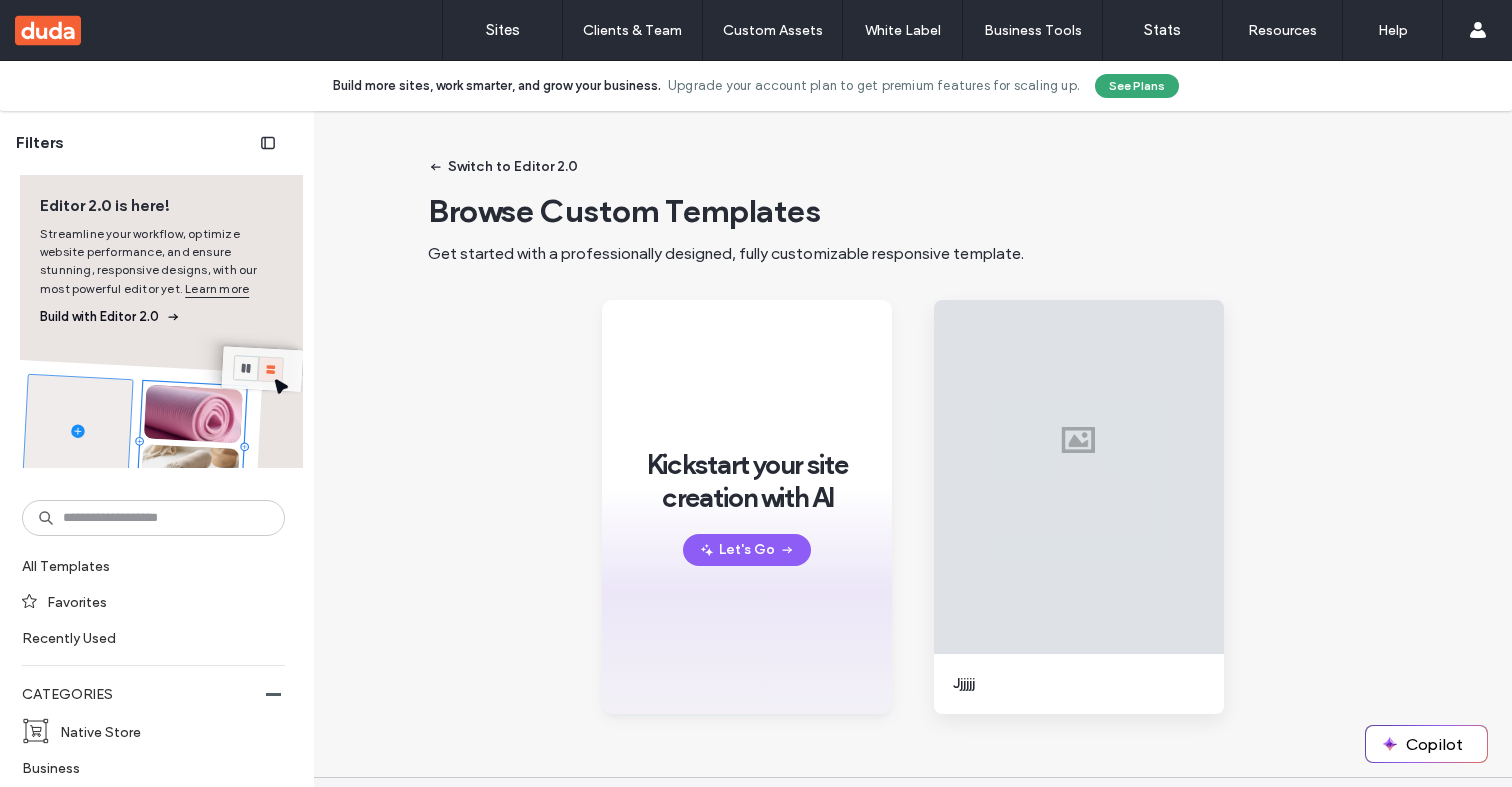 click on "Switch to Editor 2.0 Browse Custom Templates
Get started with a professionally designed, fully customizable responsive template.
Kickstart your site creation with AI Let's Go Start Building Preview Jjjjjj" at bounding box center (913, 448) 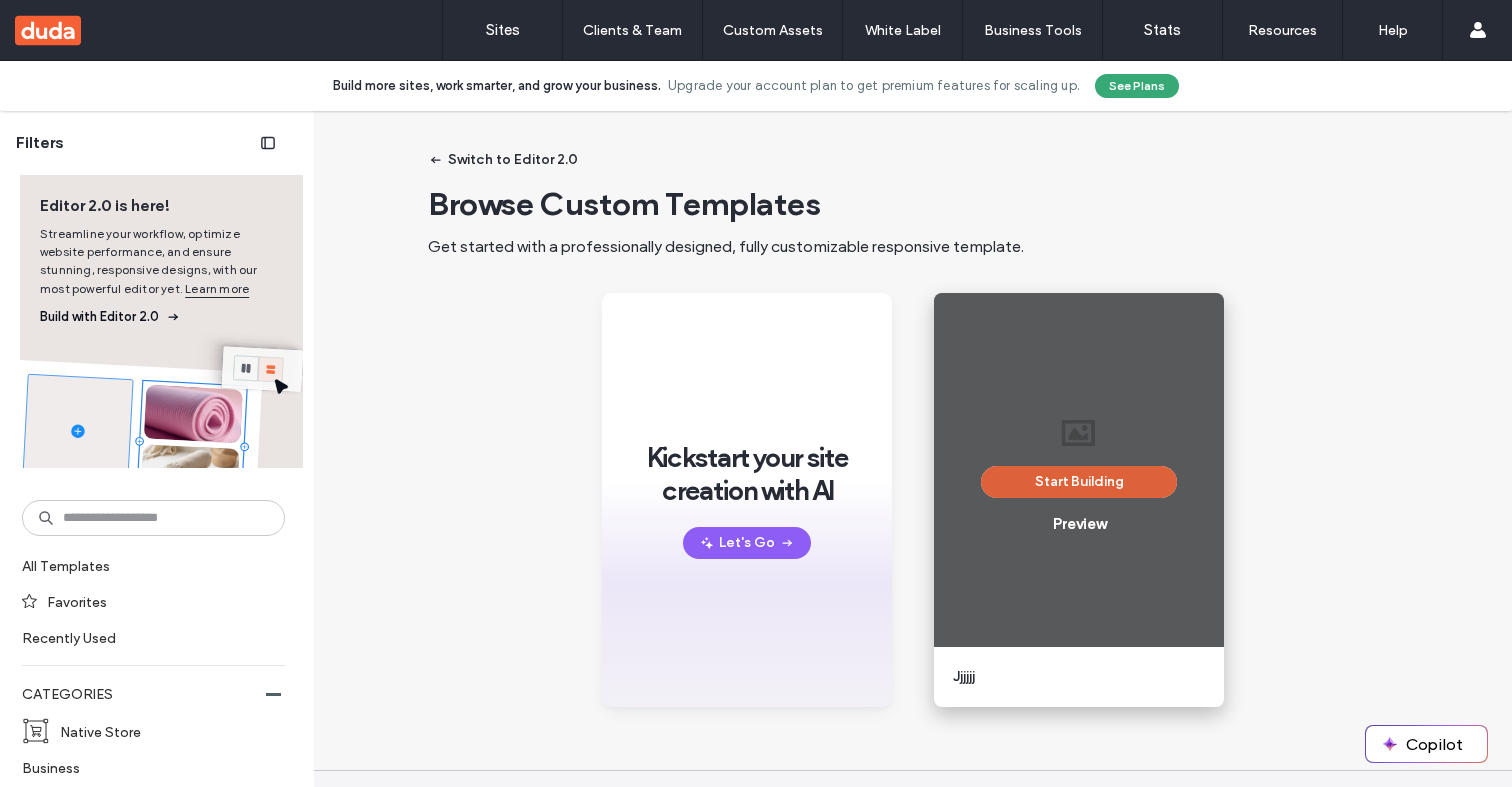 scroll, scrollTop: 1, scrollLeft: 0, axis: vertical 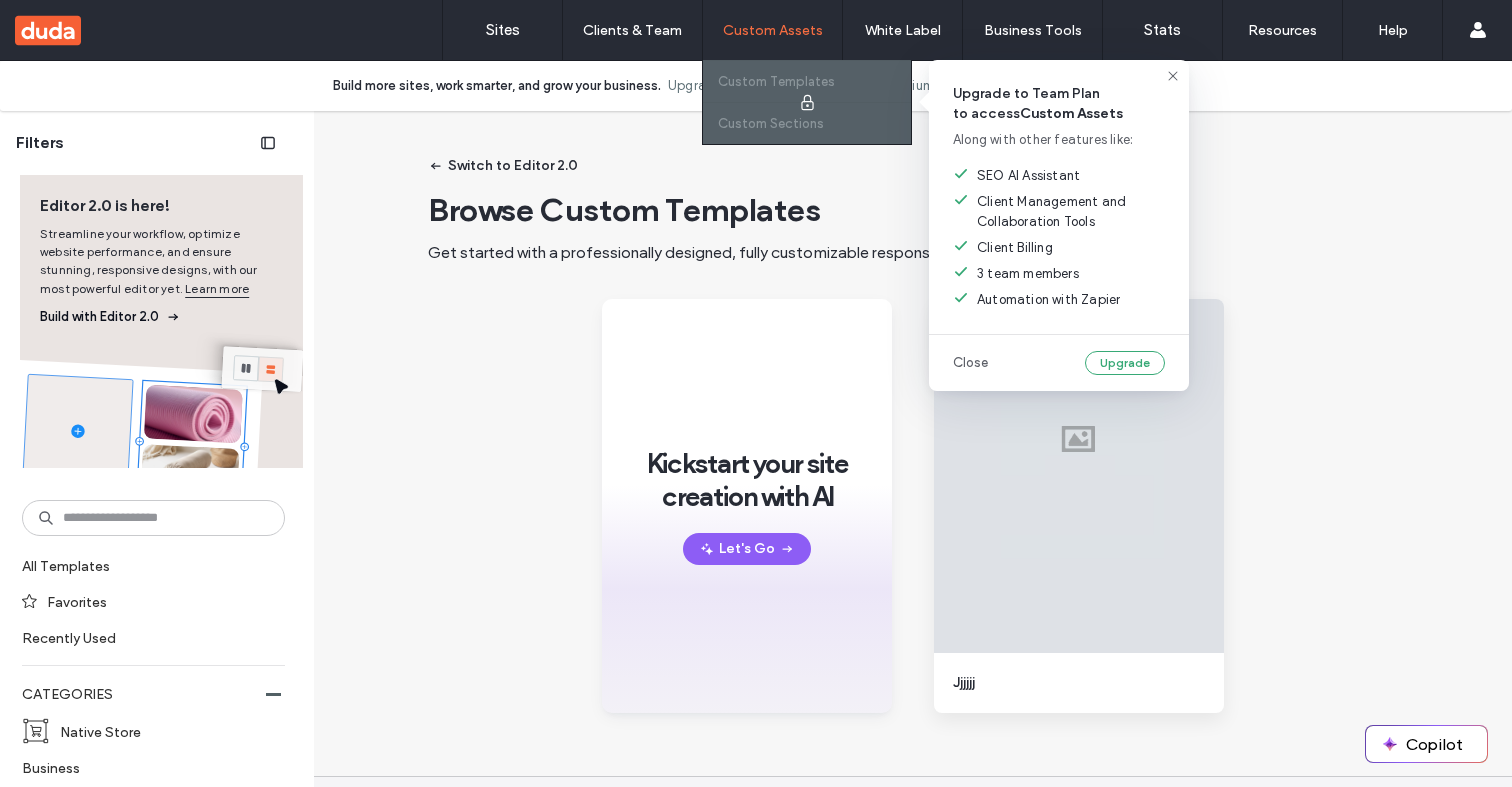 click at bounding box center (807, 102) 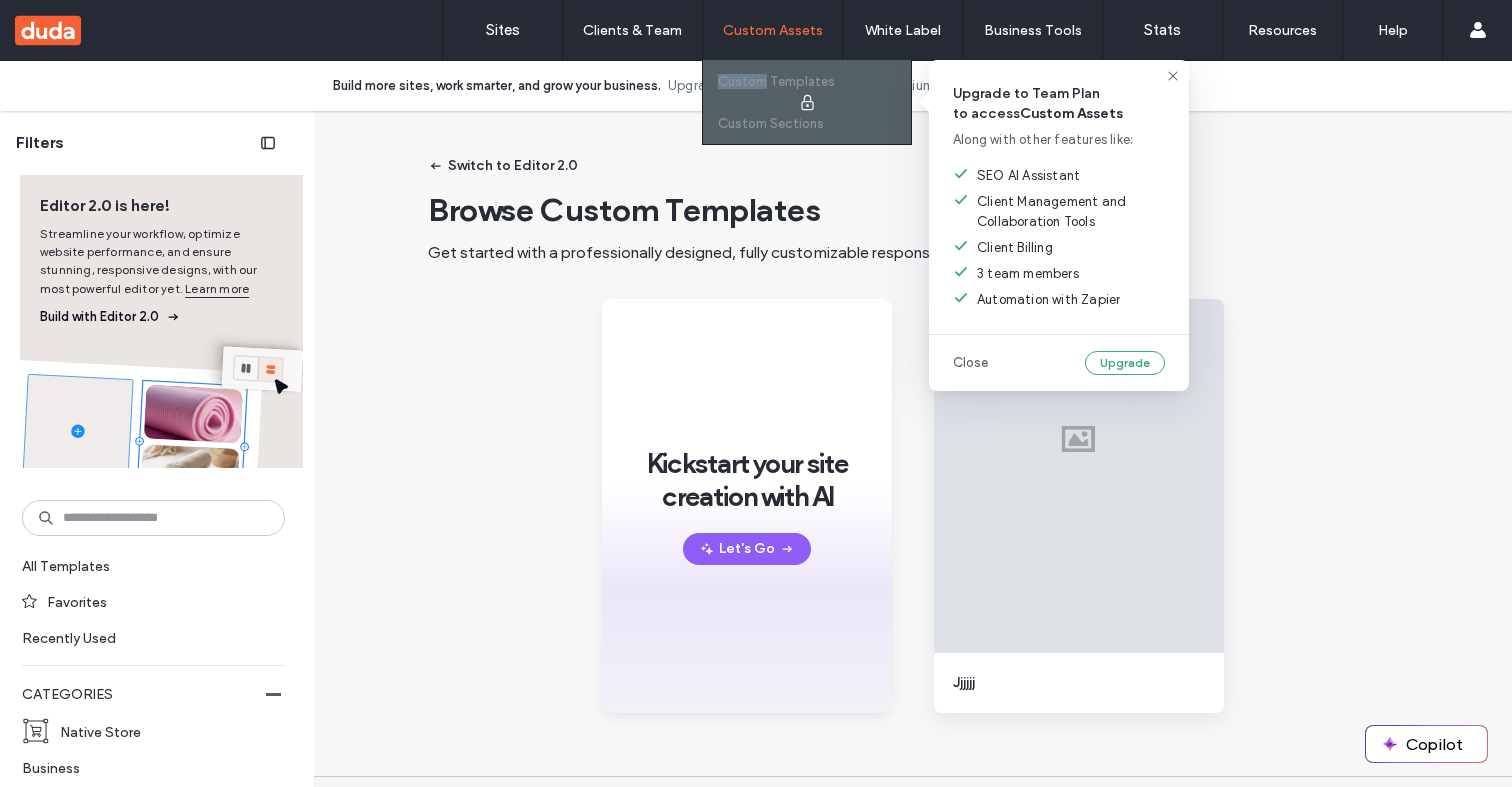 click at bounding box center [807, 102] 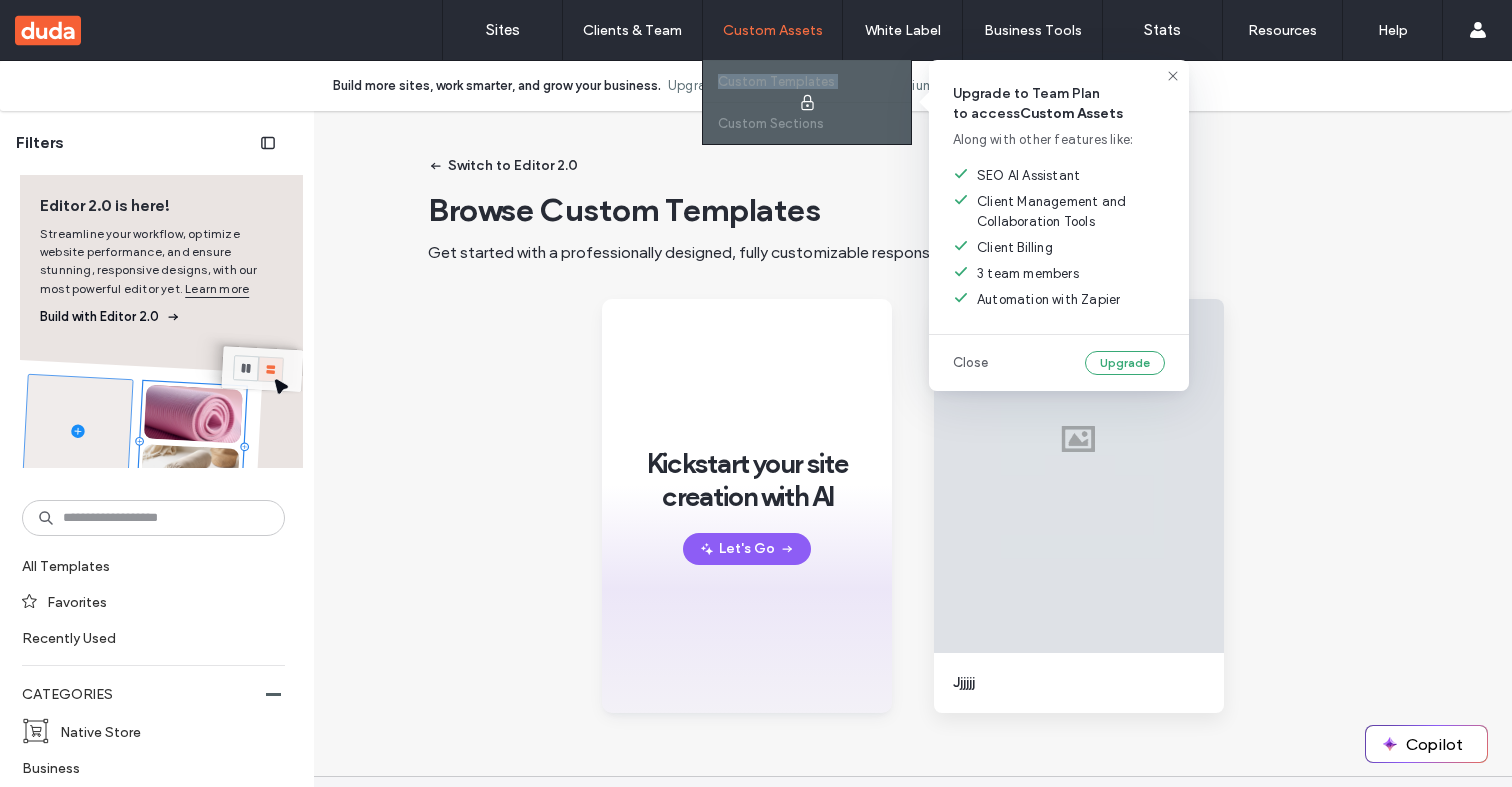 click at bounding box center (807, 102) 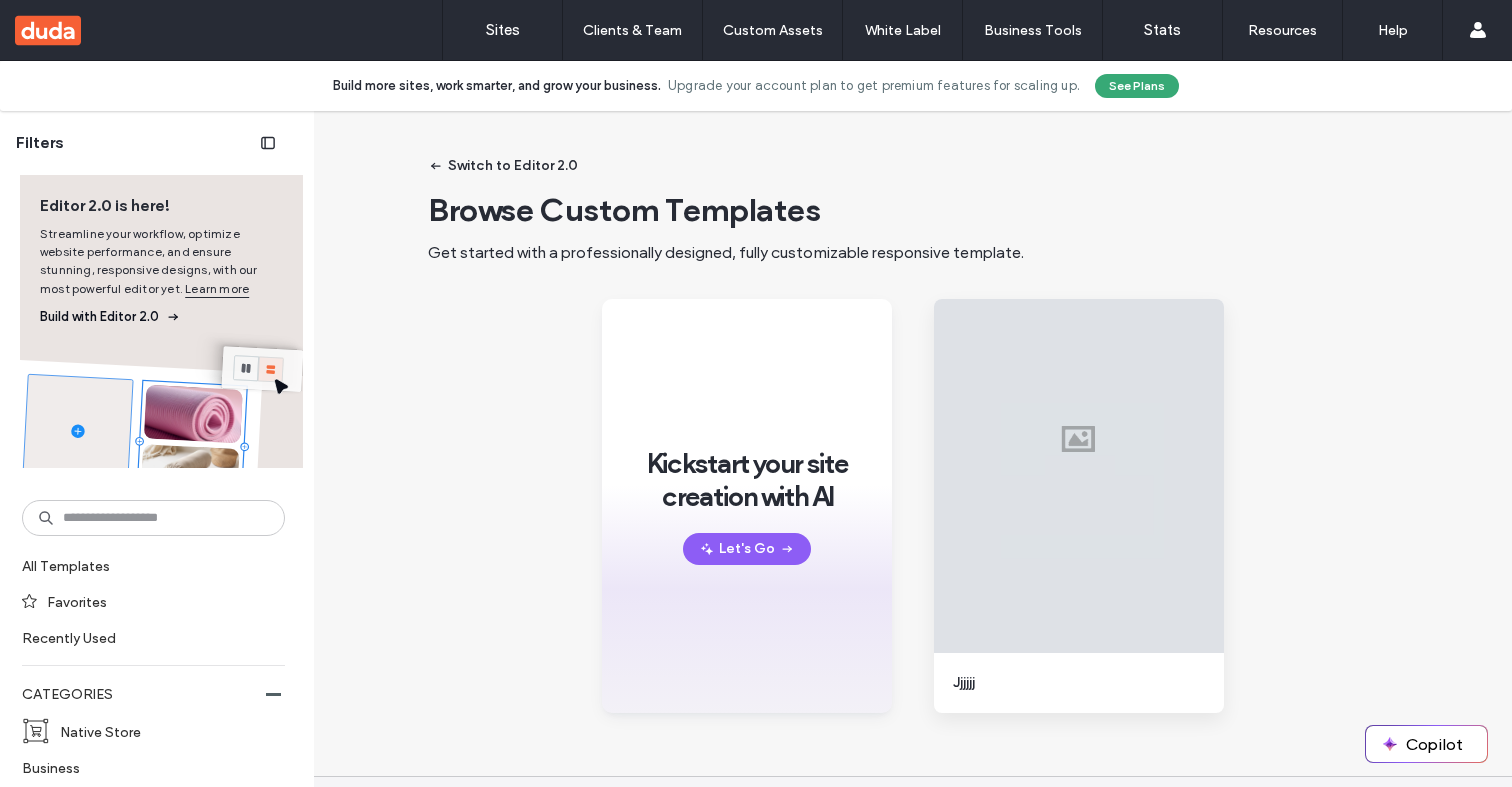 click on "Switch to Editor 2.0 Browse Custom Templates
Get started with a professionally designed, fully customizable responsive template.
Kickstart your site creation with AI Let's Go Start Building Preview Jjjjjj" at bounding box center [913, 447] 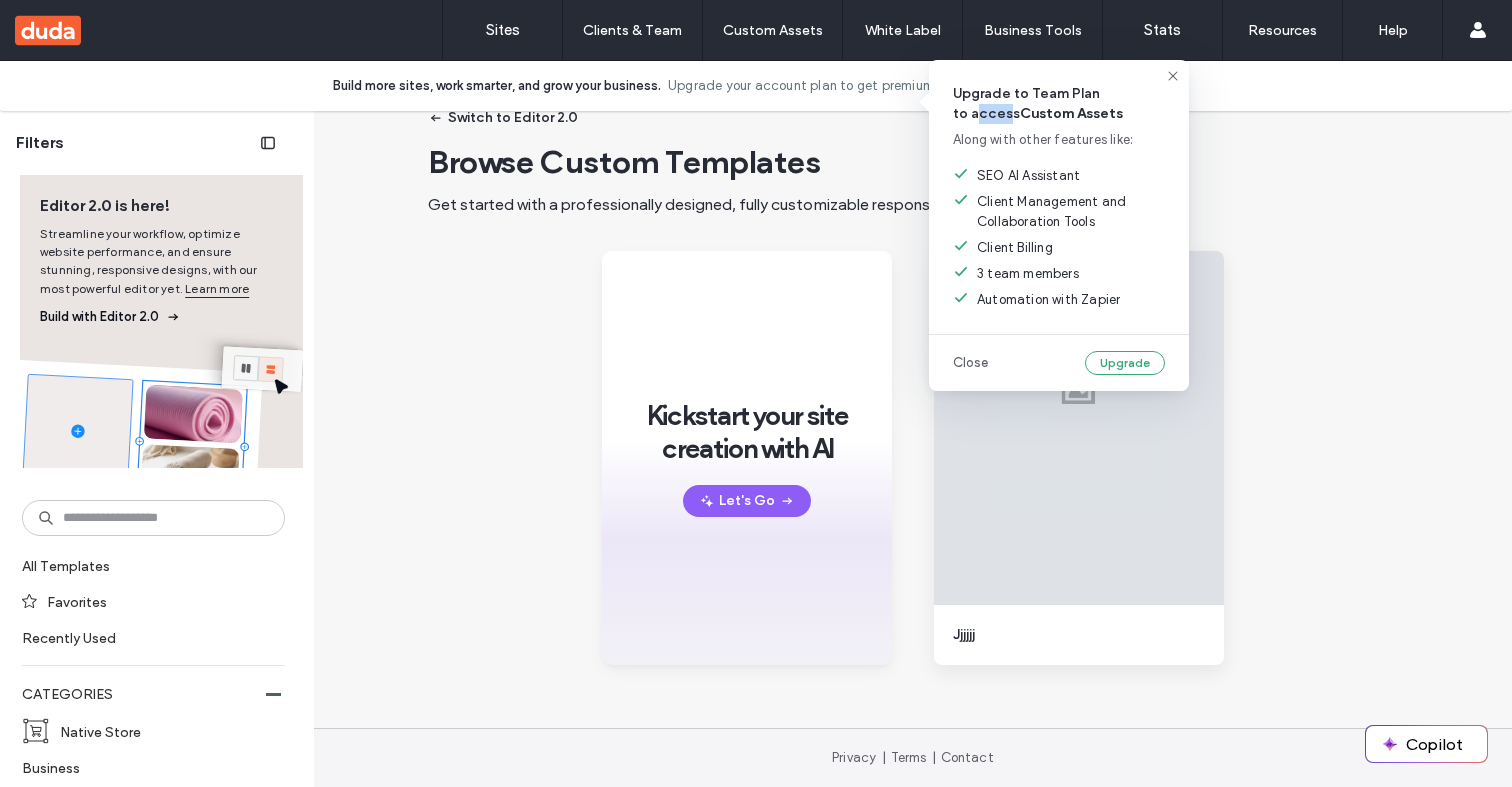 drag, startPoint x: 969, startPoint y: 116, endPoint x: 998, endPoint y: 115, distance: 29.017237 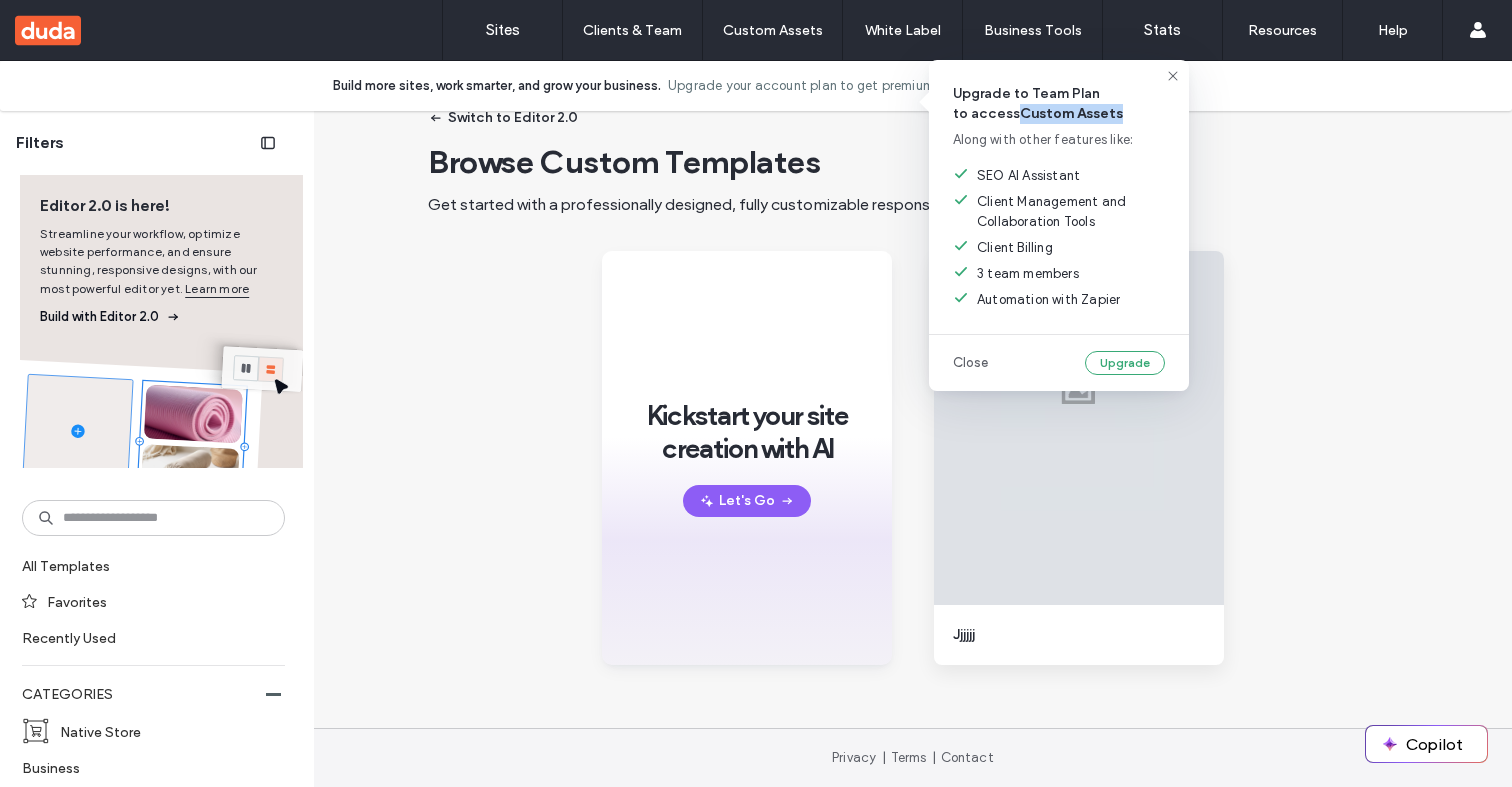 drag, startPoint x: 1017, startPoint y: 114, endPoint x: 1123, endPoint y: 114, distance: 106 